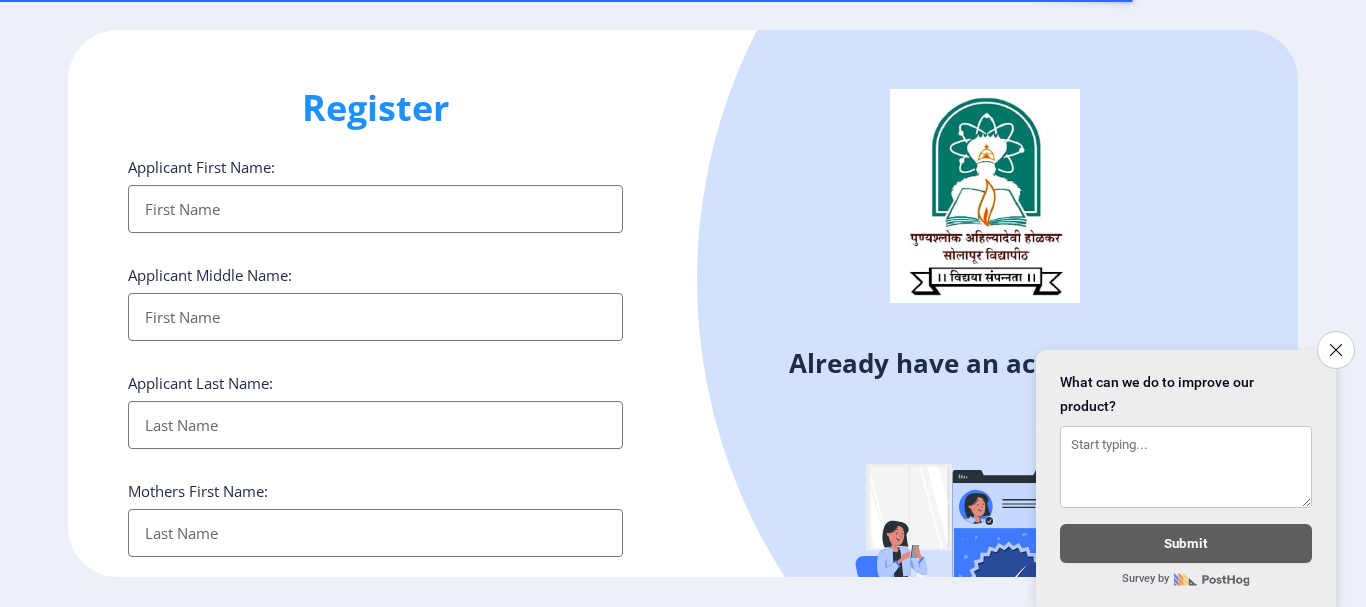 select 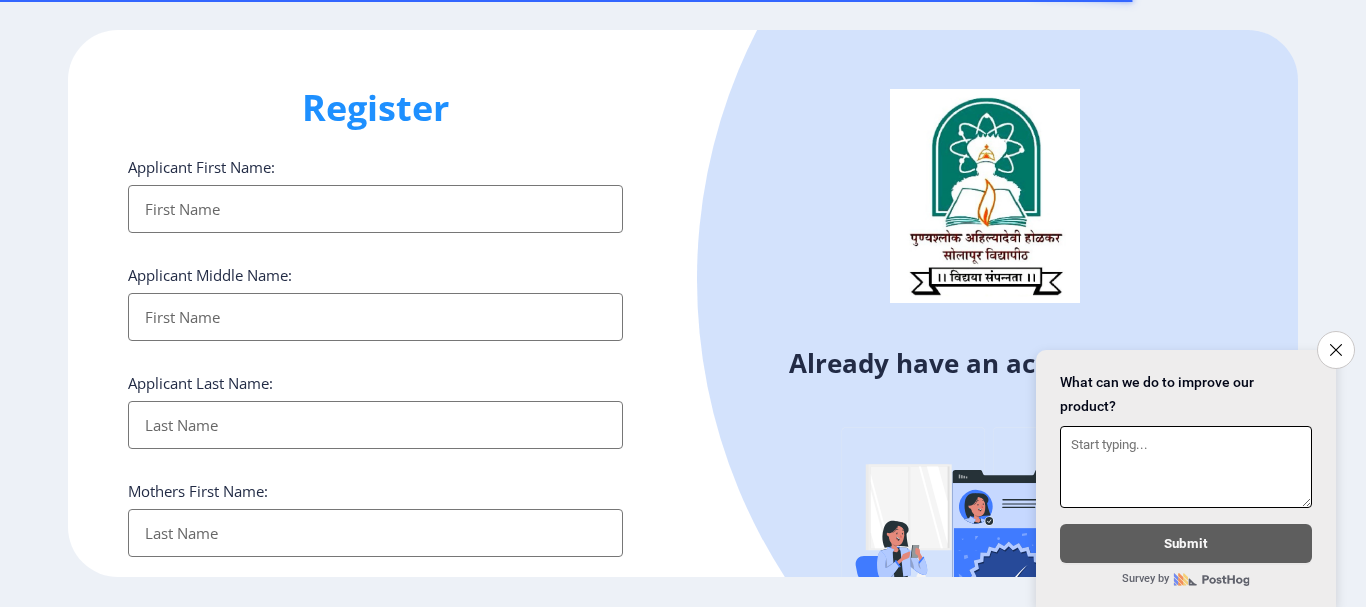 scroll, scrollTop: 0, scrollLeft: 0, axis: both 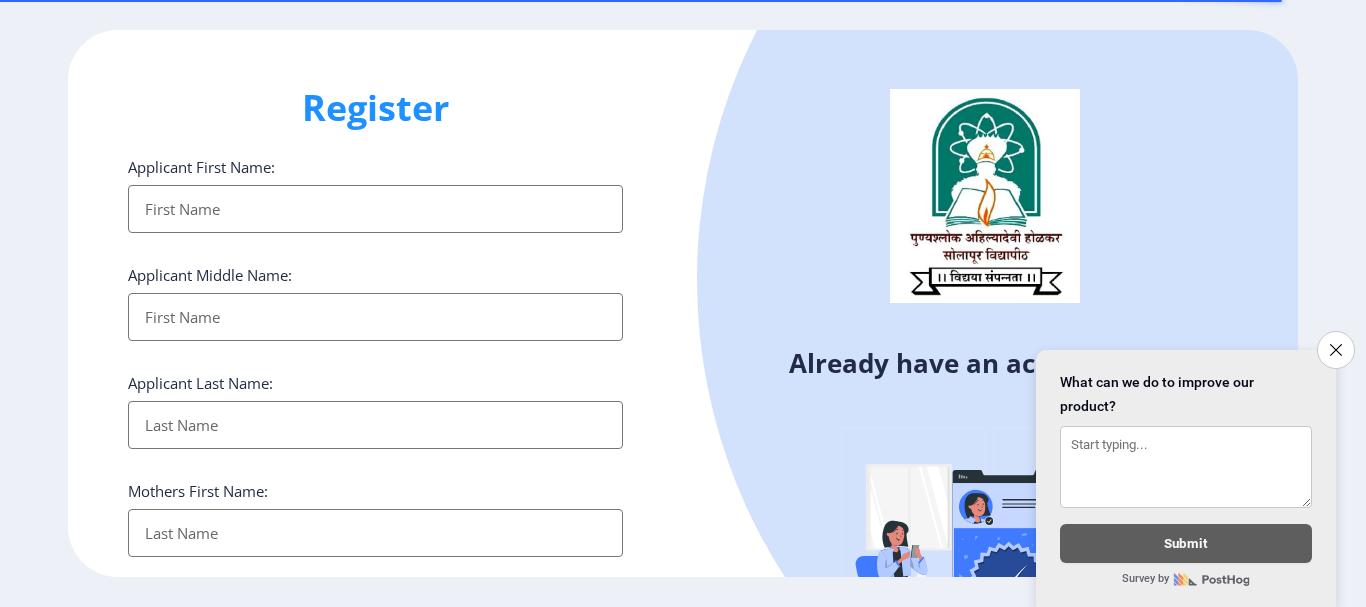 click on "Applicant First Name:" at bounding box center [375, 209] 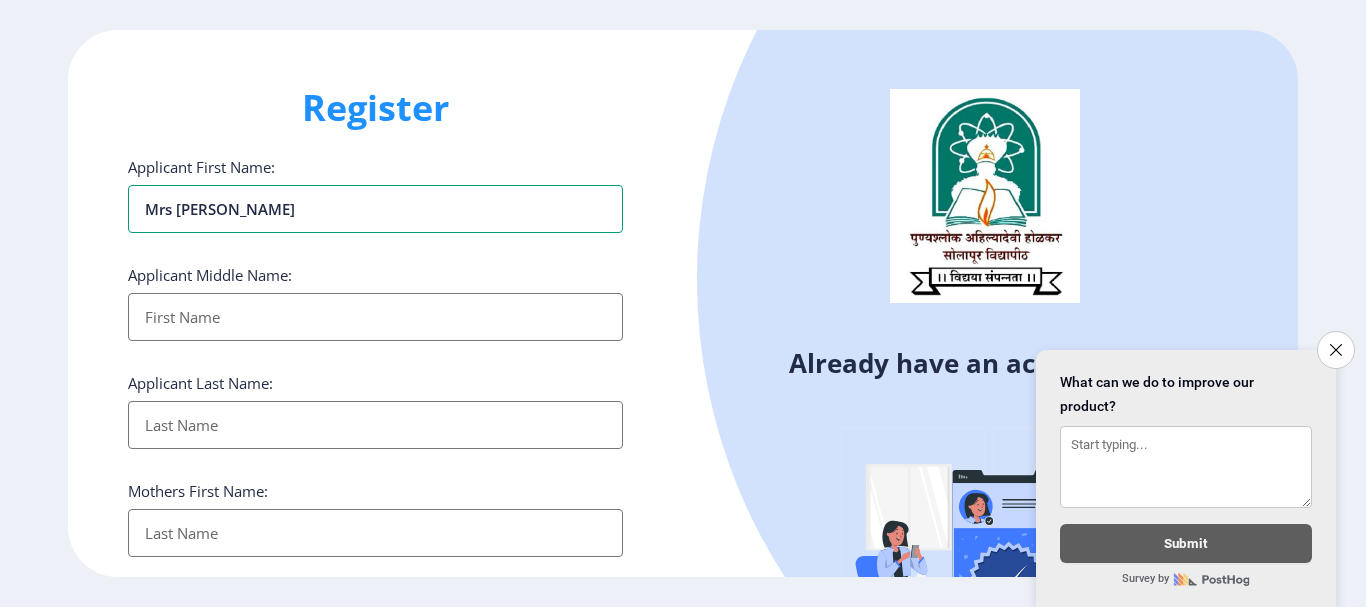 type on "mrs [PERSON_NAME]" 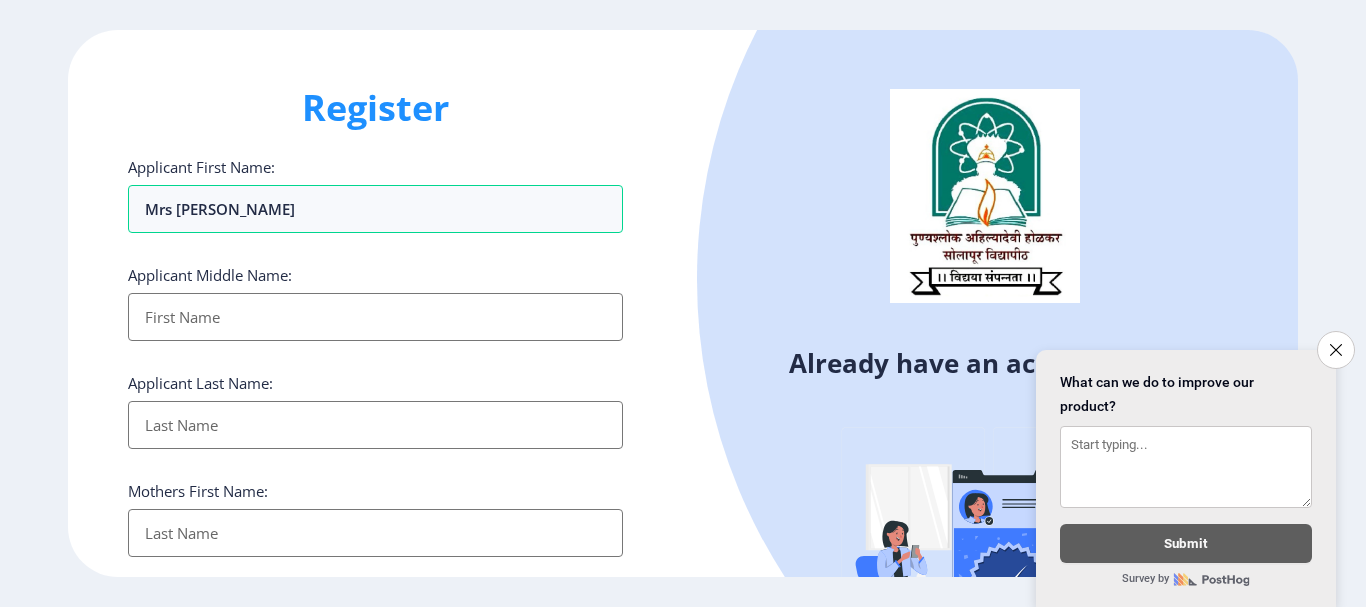 click on "Applicant First Name:" at bounding box center [375, 317] 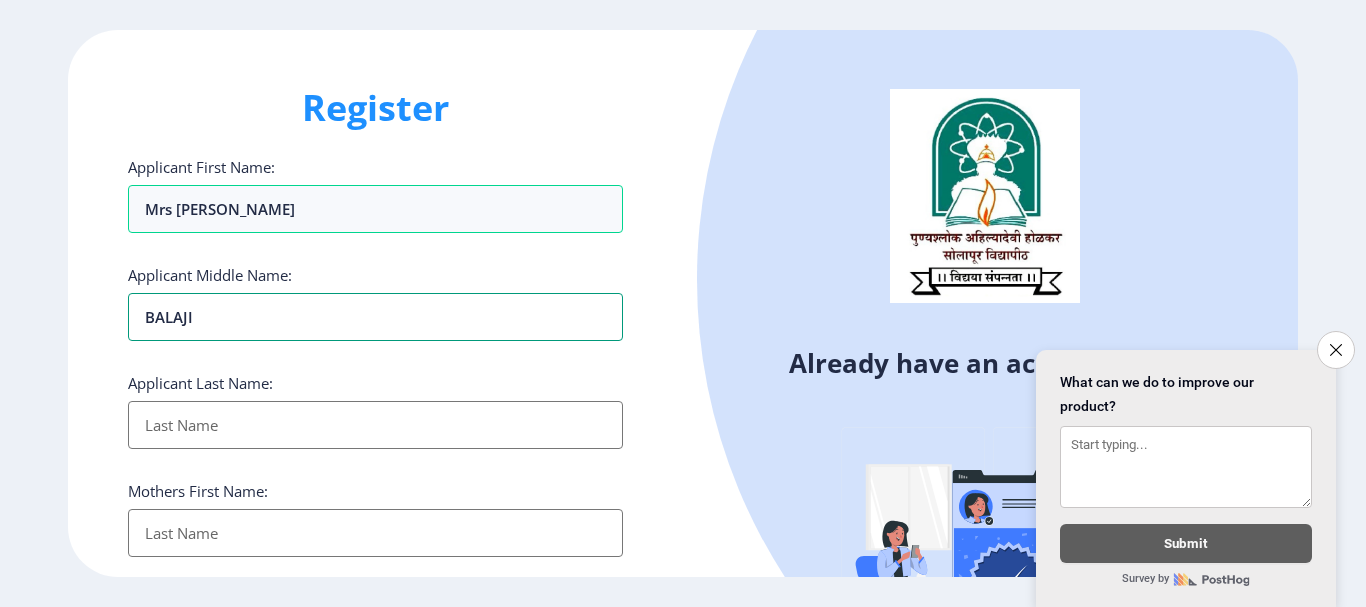 type on "BALAJI" 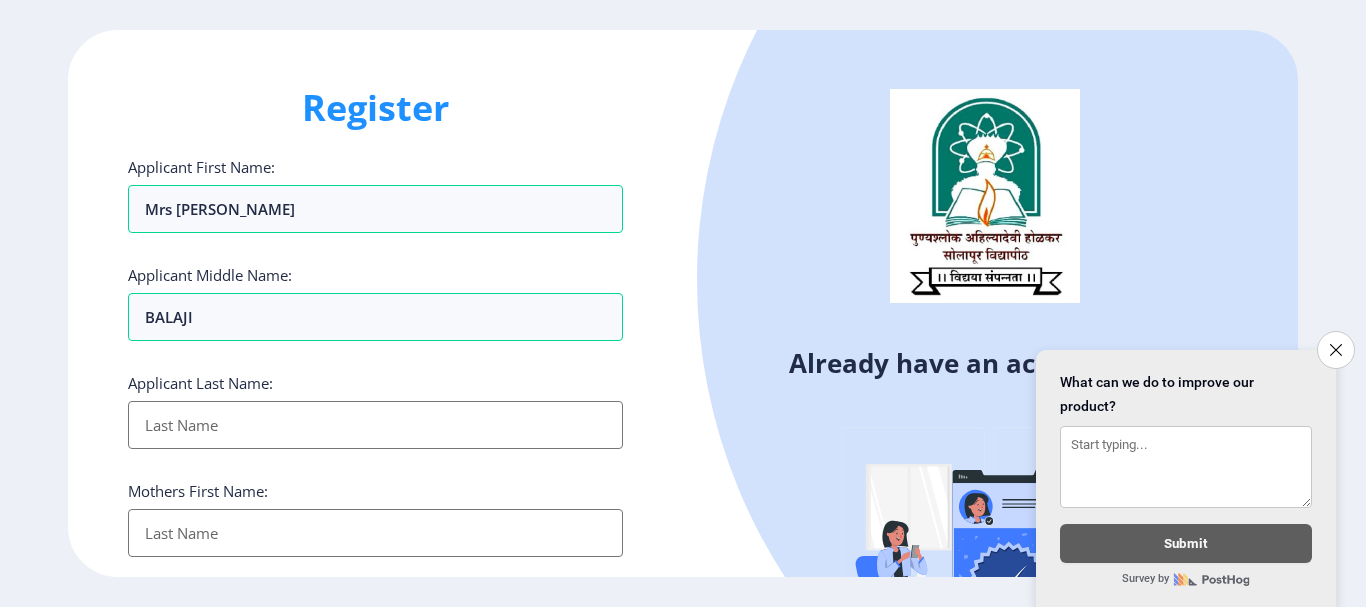 click on "Applicant First Name:" at bounding box center [375, 425] 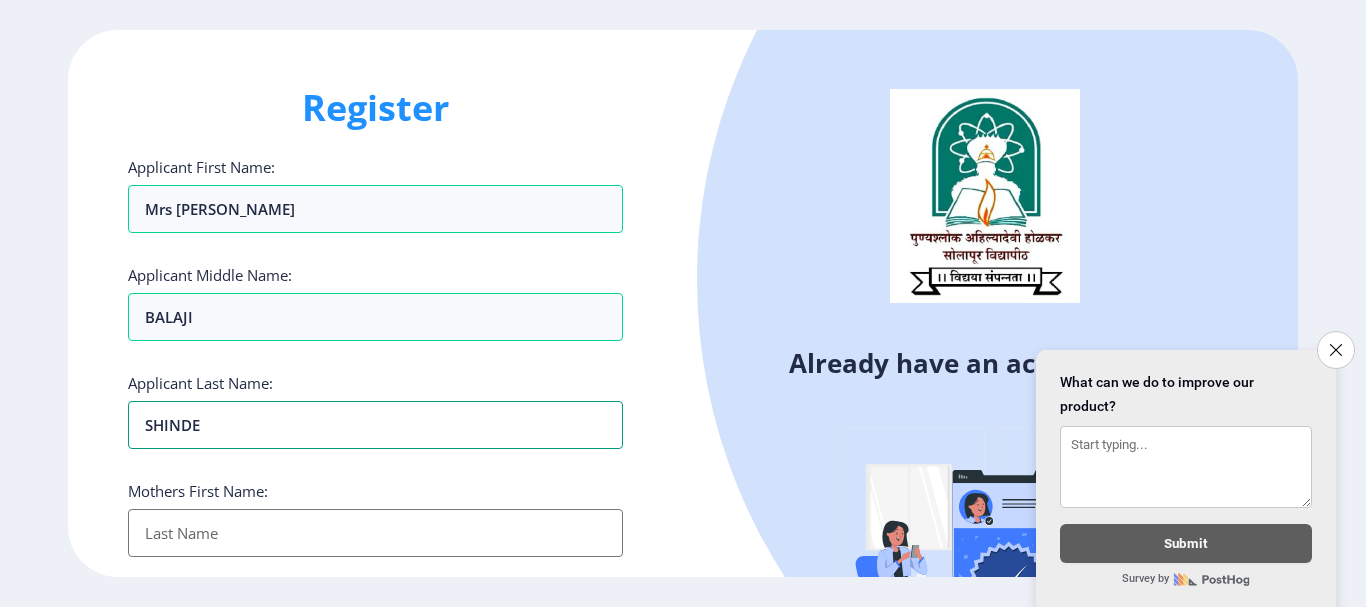 type on "SHINDE" 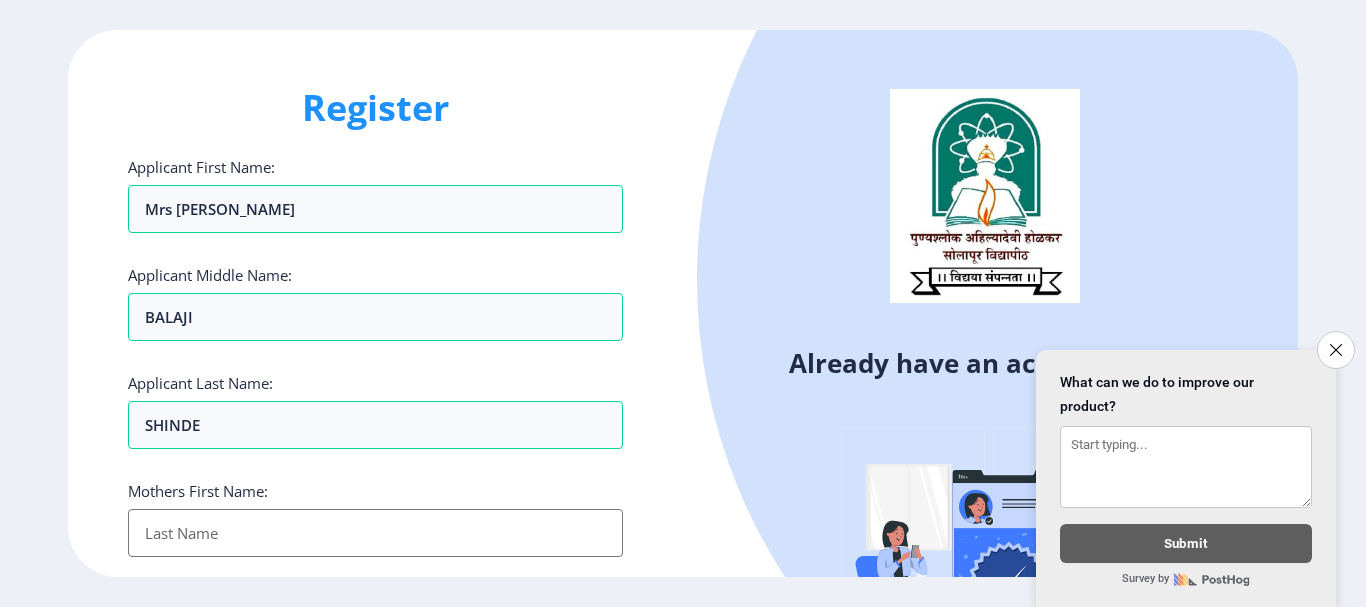 click on "Applicant First Name:" at bounding box center (375, 533) 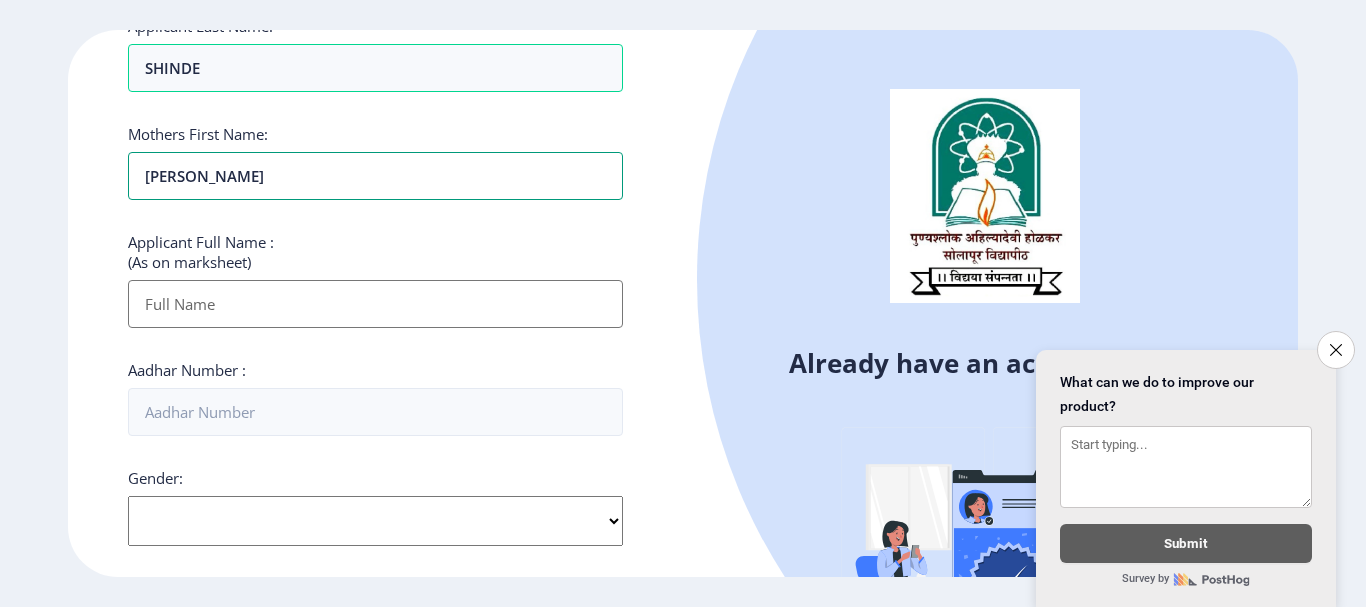 scroll, scrollTop: 400, scrollLeft: 0, axis: vertical 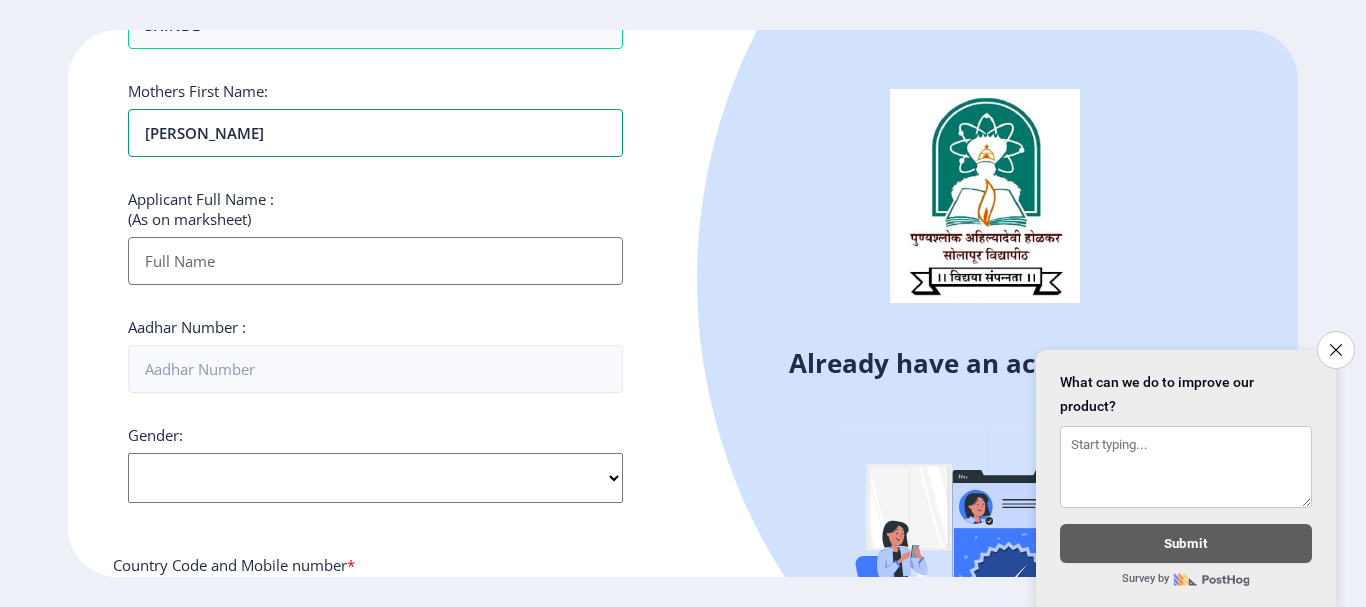 type on "[PERSON_NAME]" 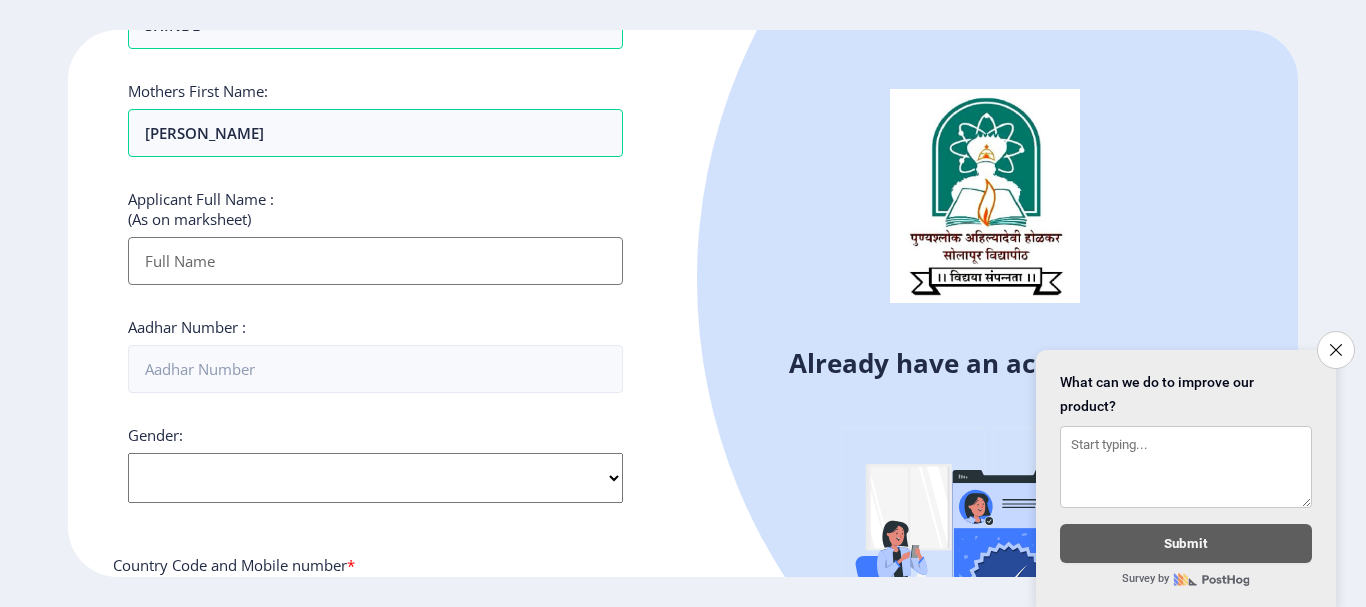 click on "Applicant First Name:" at bounding box center (375, 261) 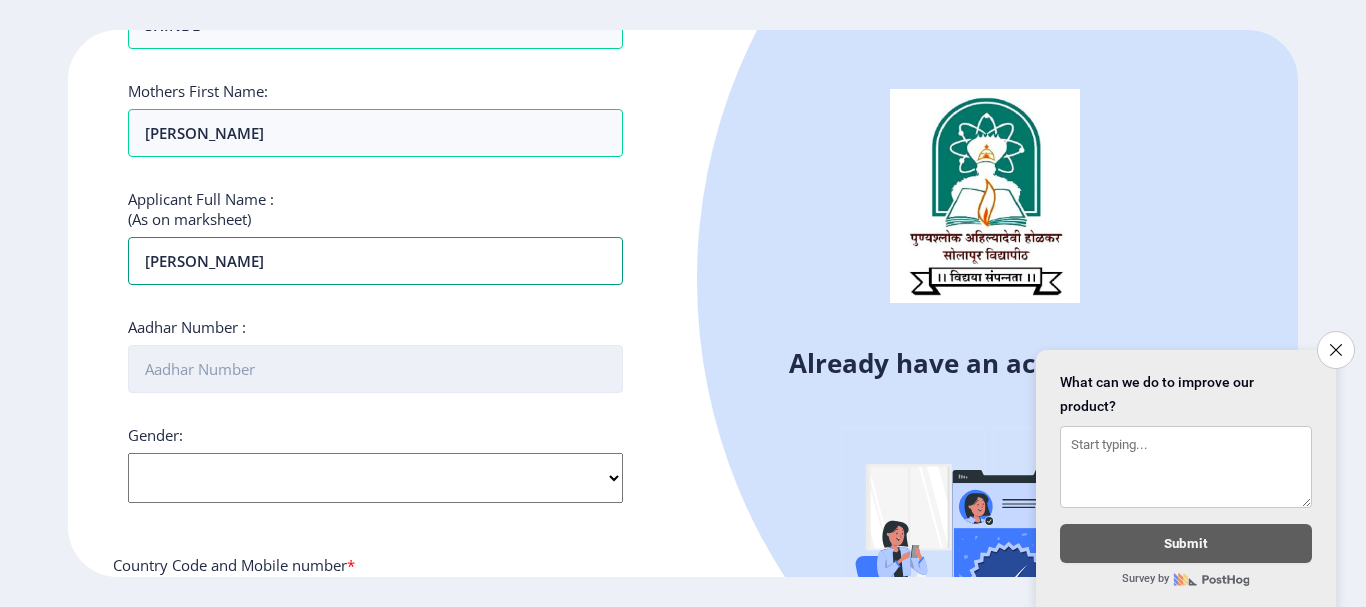 type on "[PERSON_NAME]" 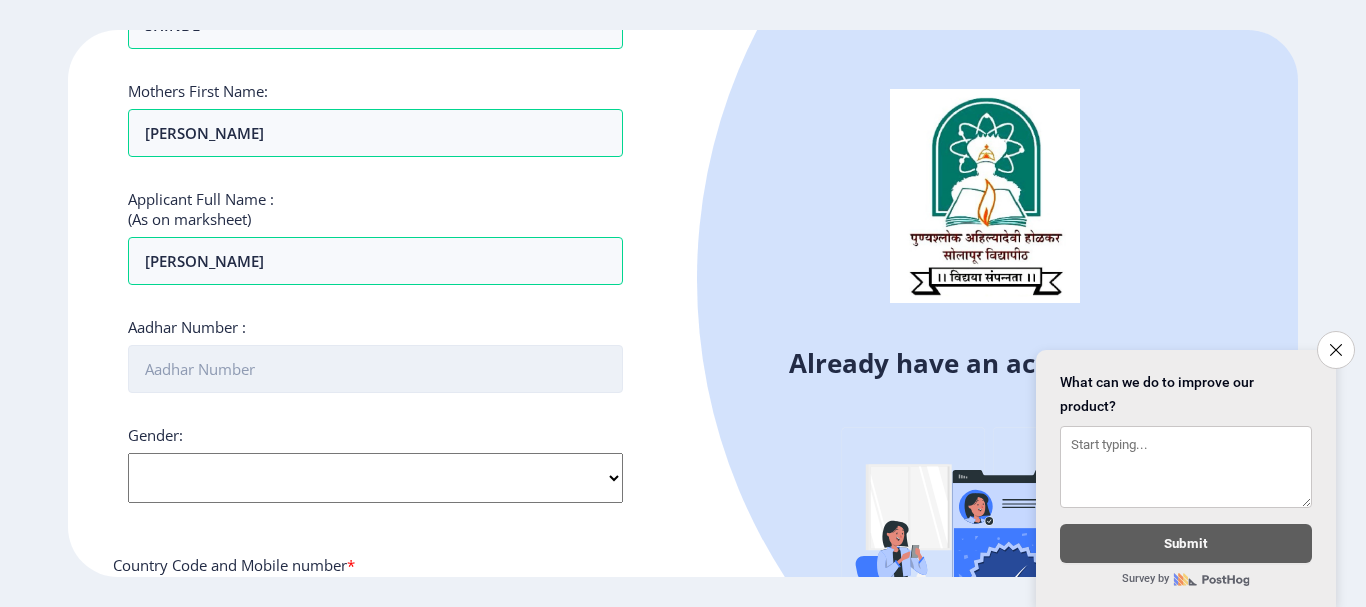 click on "Aadhar Number :" at bounding box center (375, 369) 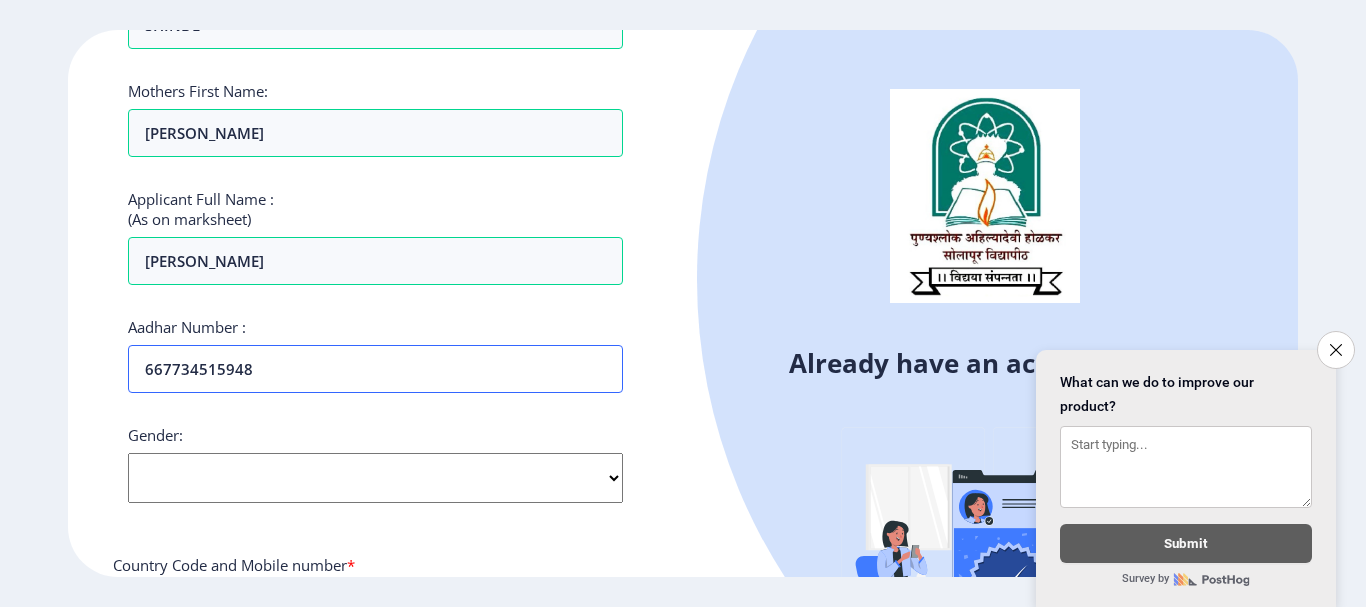 type on "667734515948" 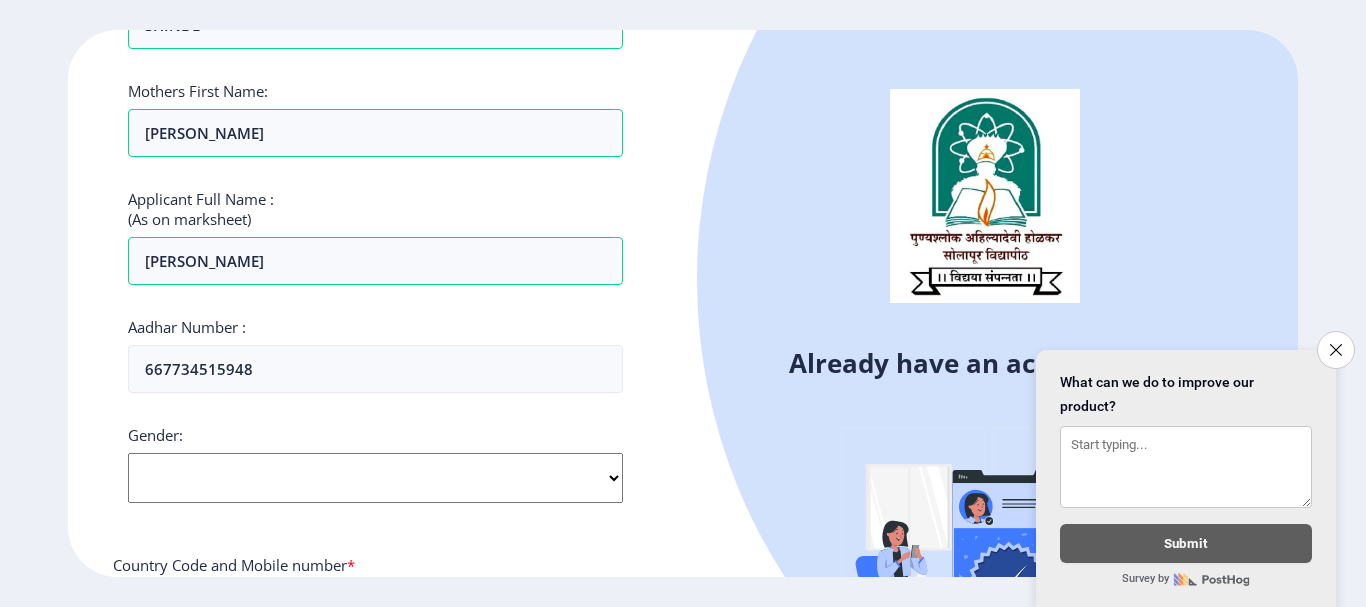 click on "Select Gender [DEMOGRAPHIC_DATA] [DEMOGRAPHIC_DATA] Other" 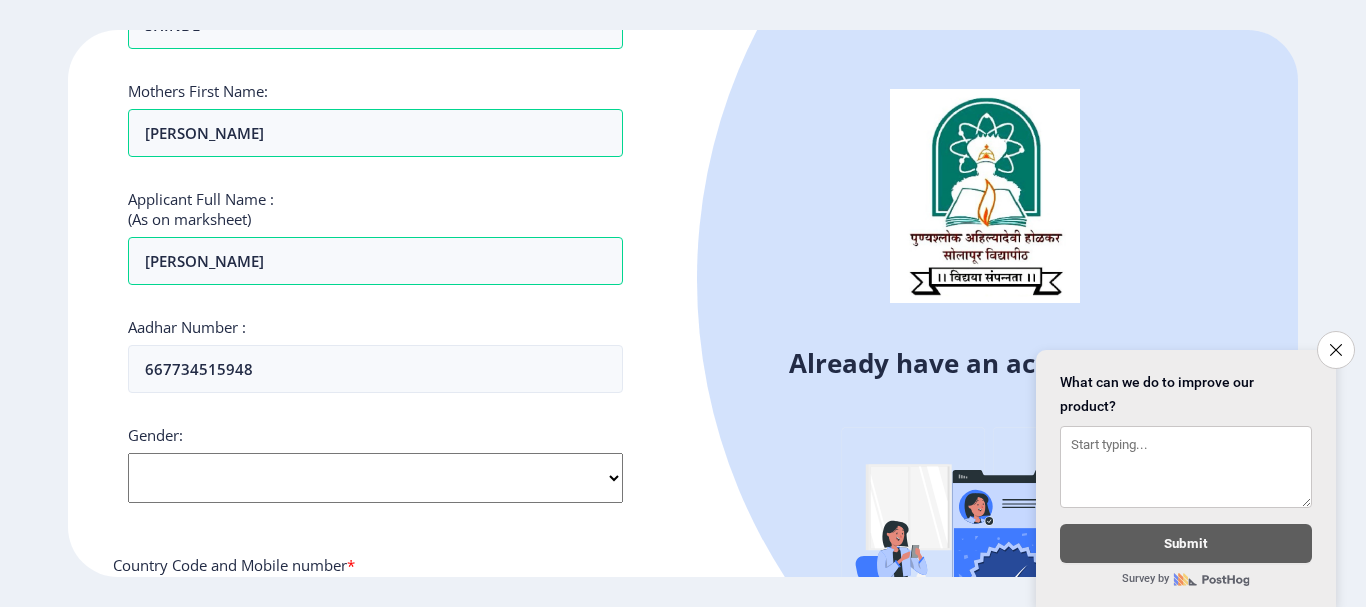 select on "[DEMOGRAPHIC_DATA]" 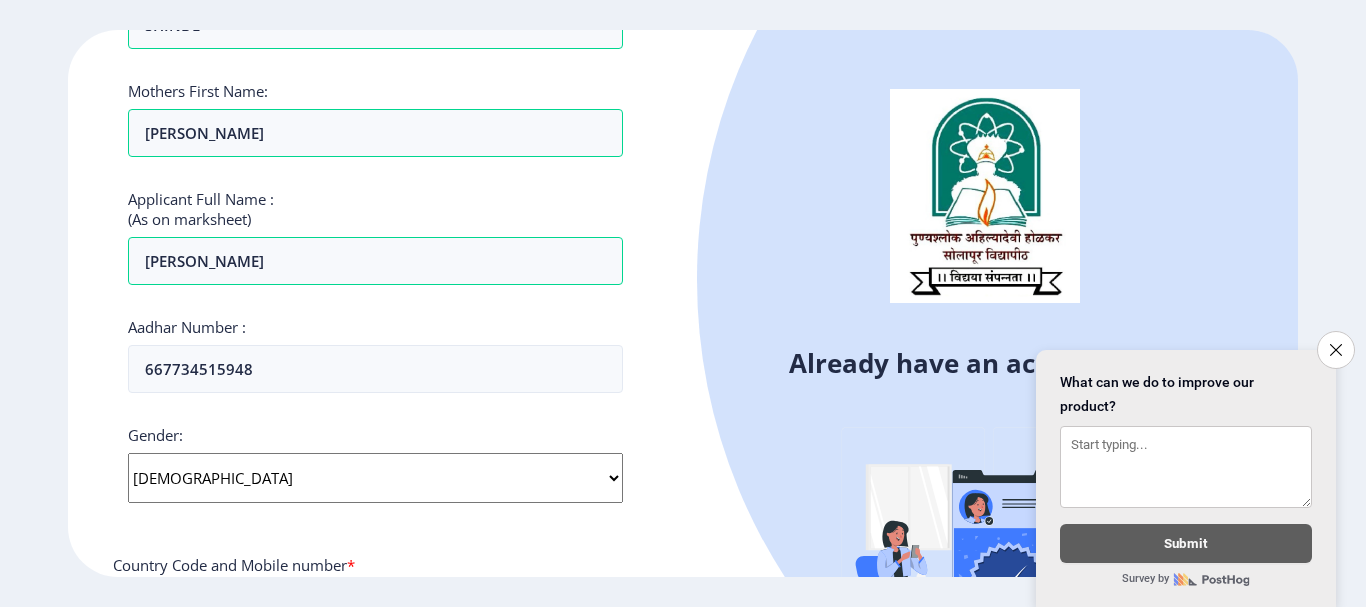 click on "Select Gender [DEMOGRAPHIC_DATA] [DEMOGRAPHIC_DATA] Other" 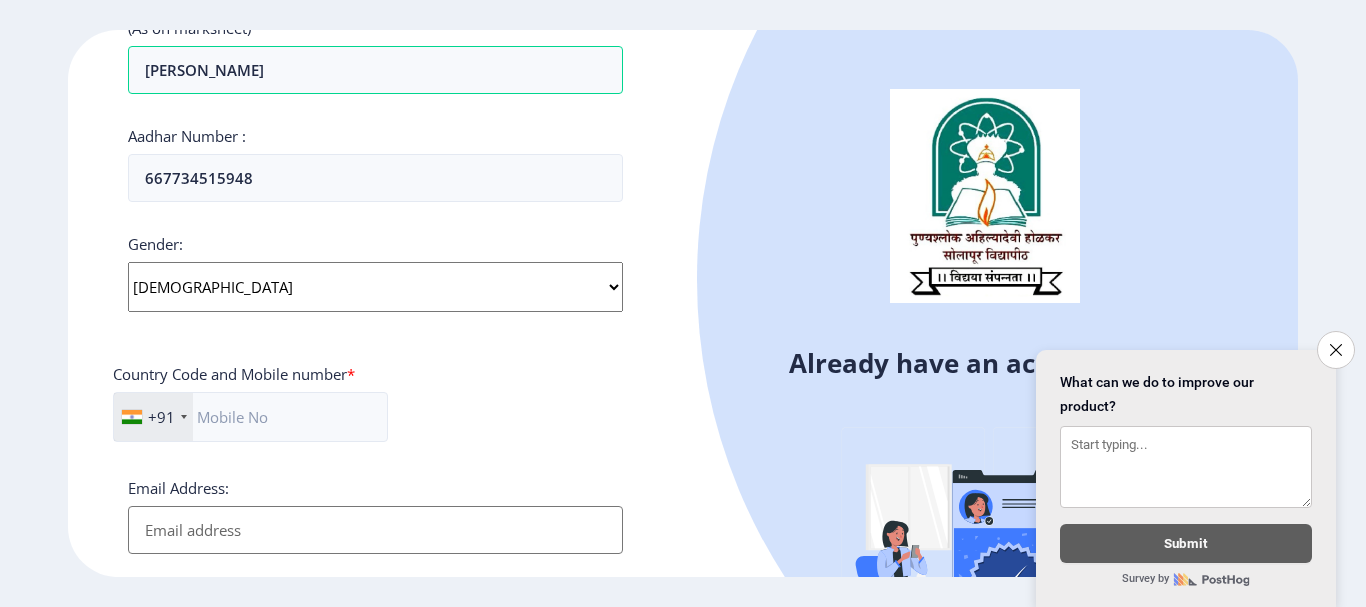 scroll, scrollTop: 700, scrollLeft: 0, axis: vertical 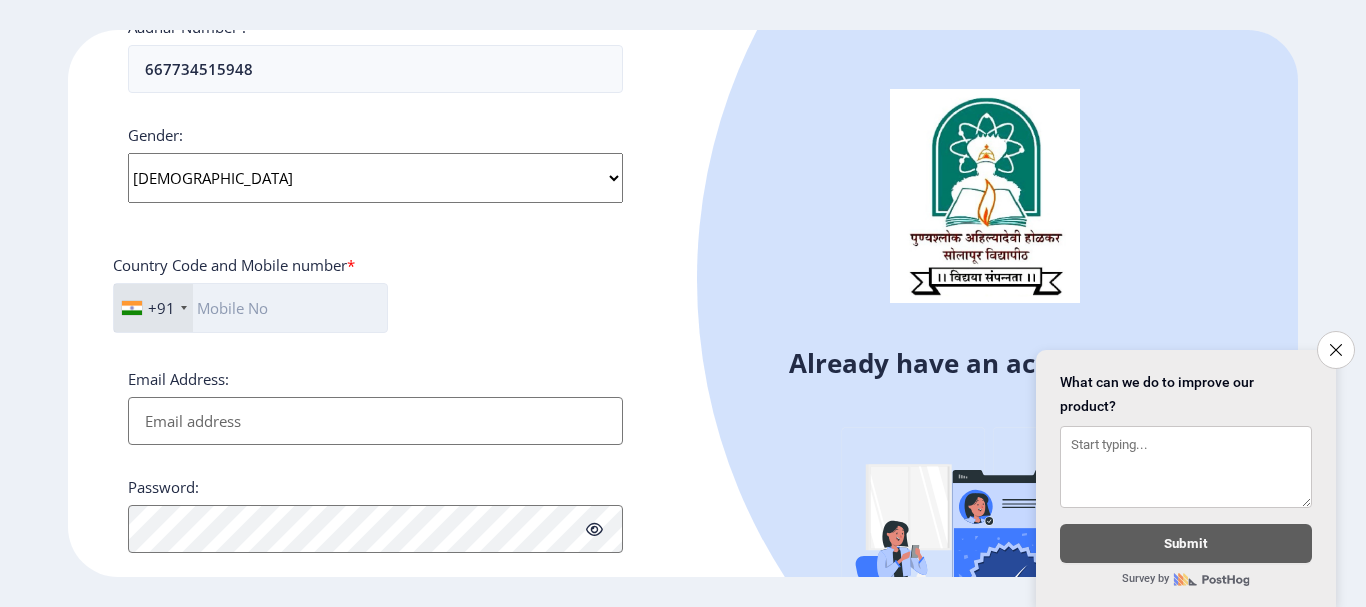 click 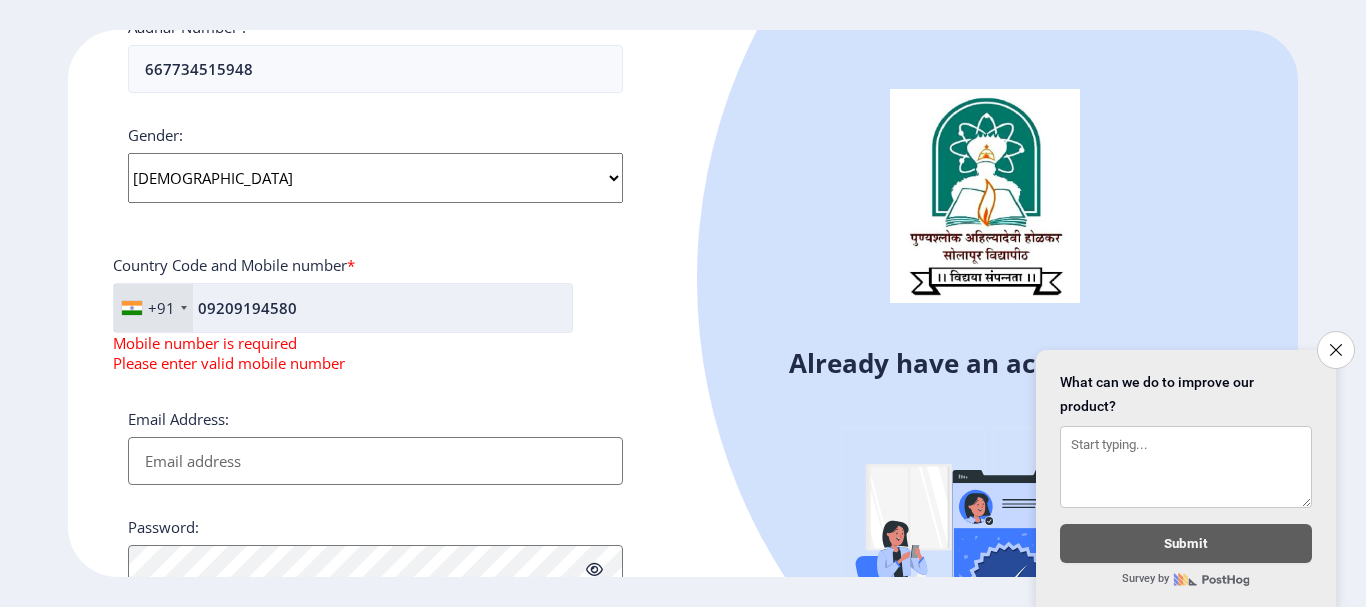 click on "09209194580" 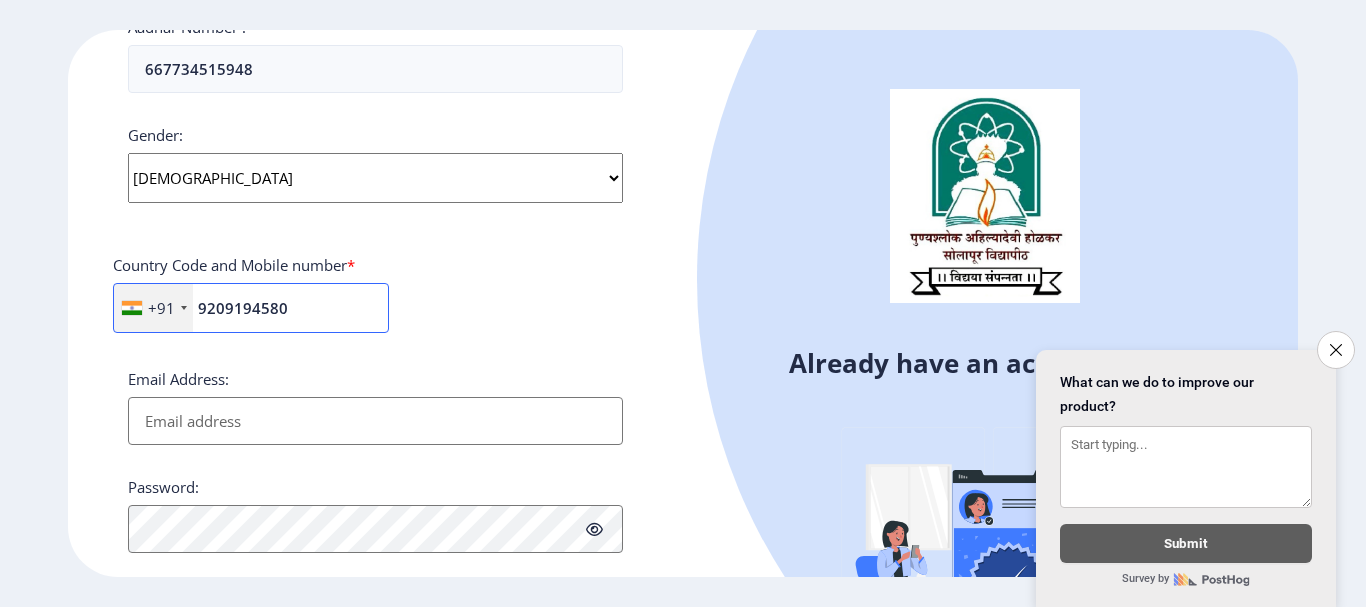 type on "9209194580" 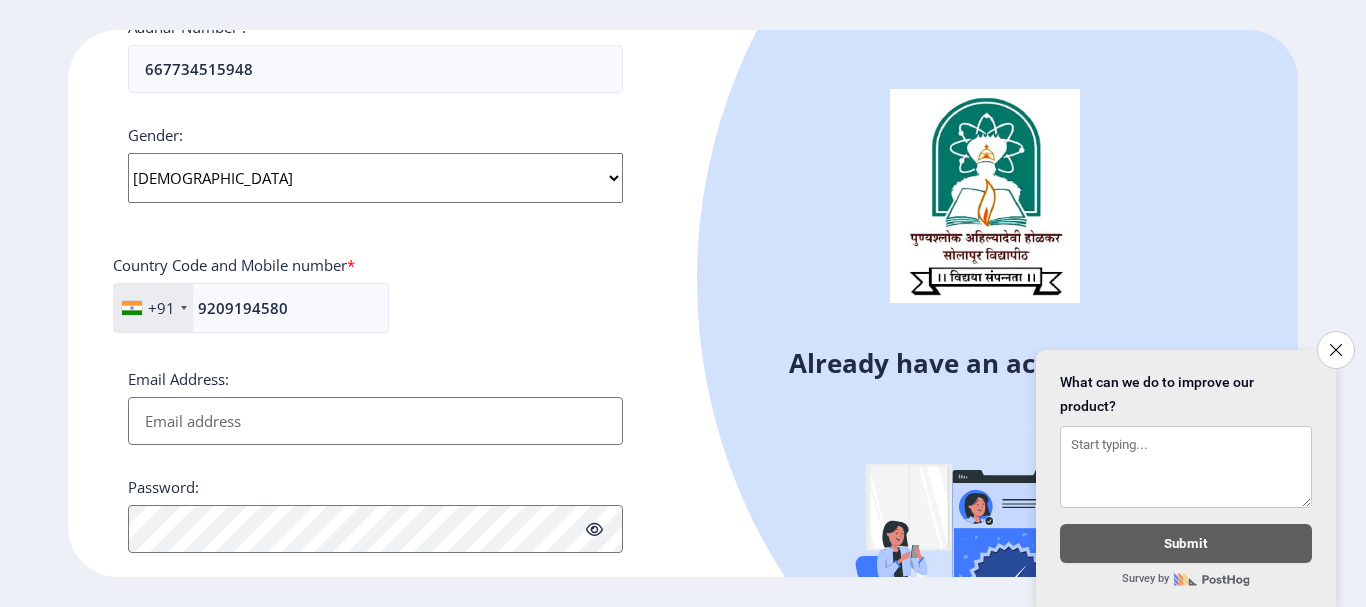 click on "Email Address:" at bounding box center (375, 421) 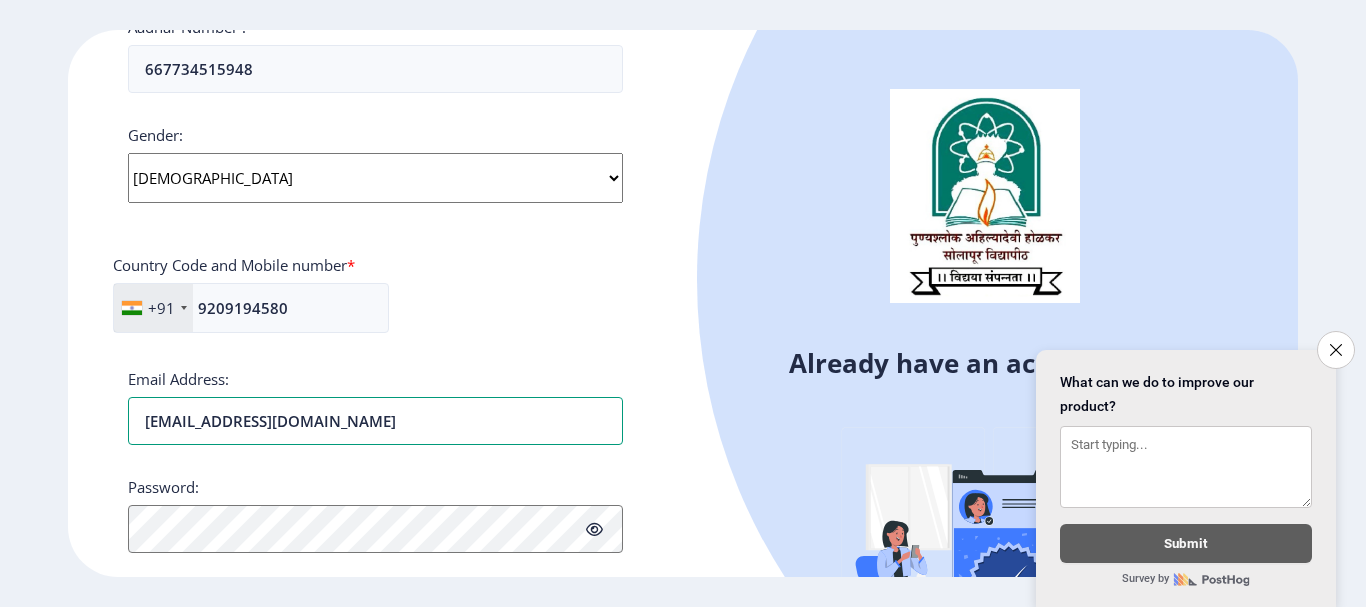 type on "[EMAIL_ADDRESS][DOMAIN_NAME]" 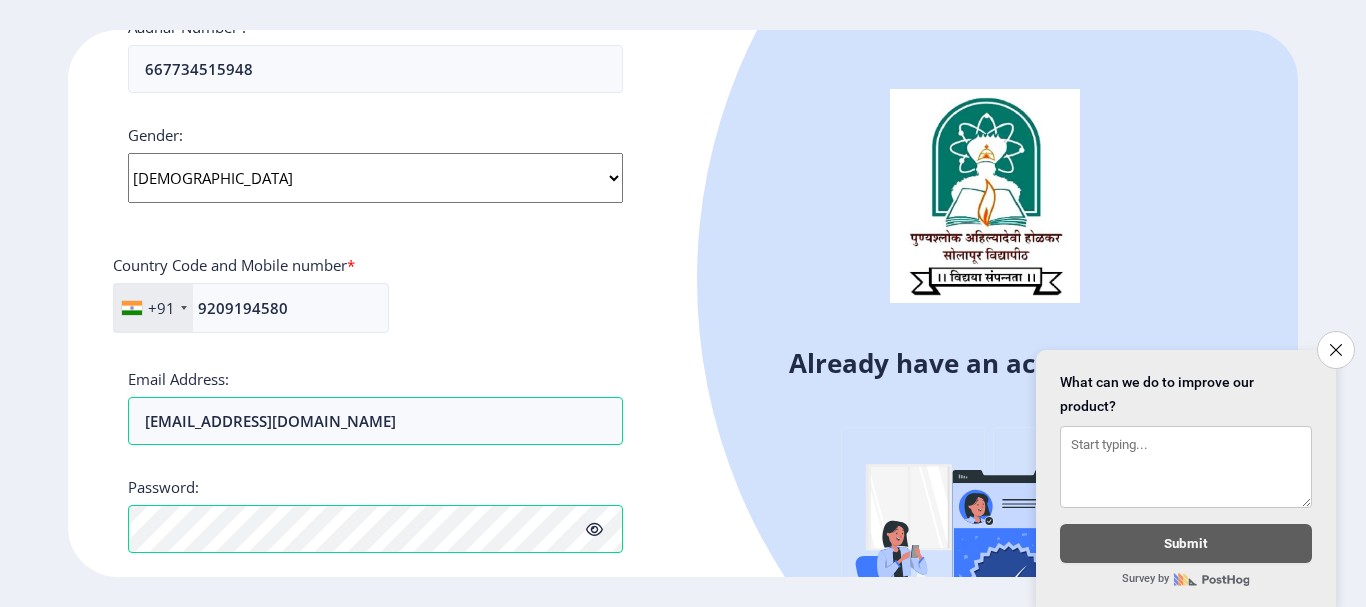 click 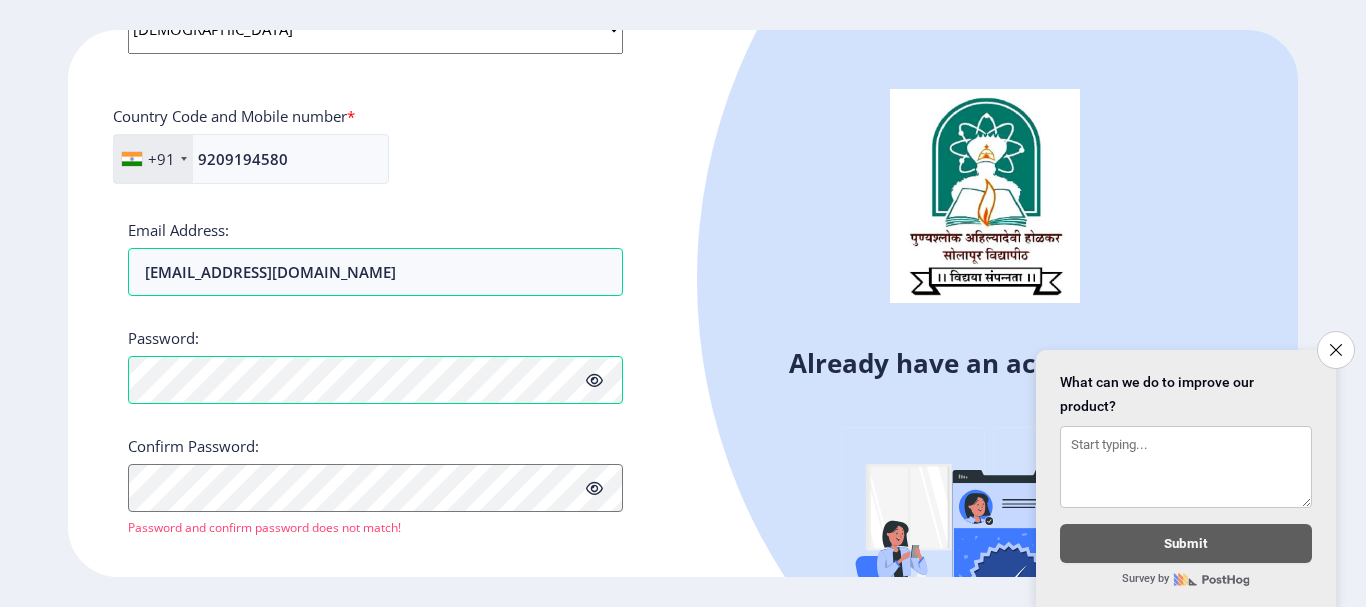 scroll, scrollTop: 870, scrollLeft: 0, axis: vertical 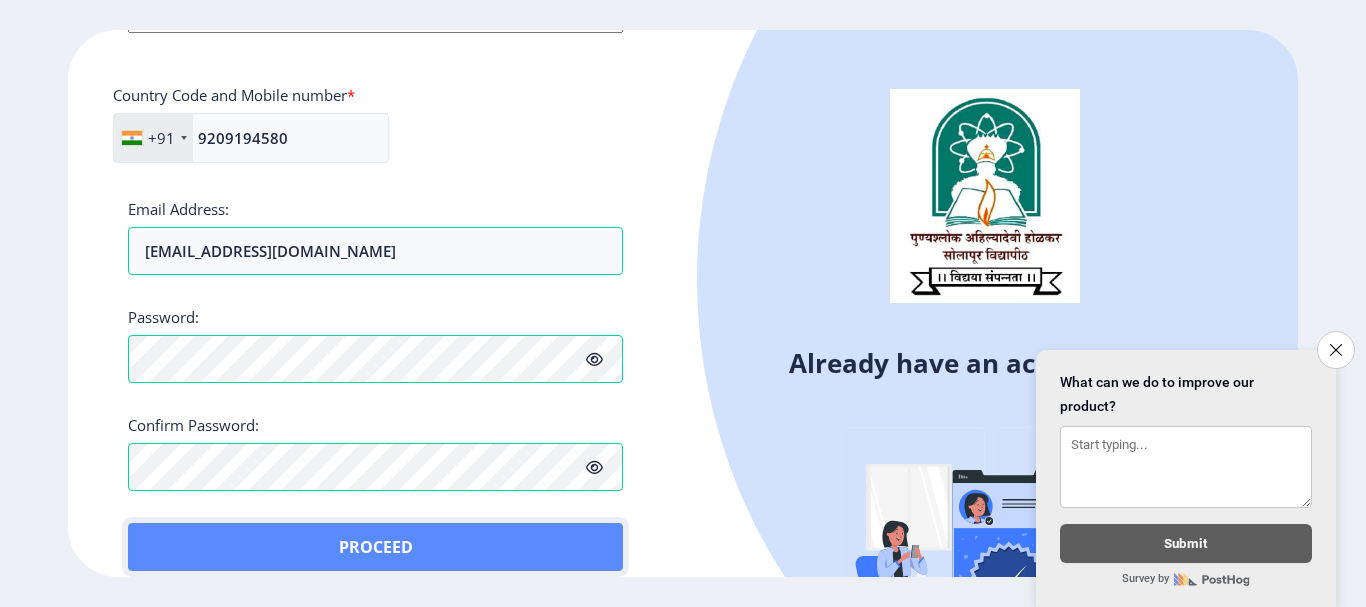 click on "Proceed" 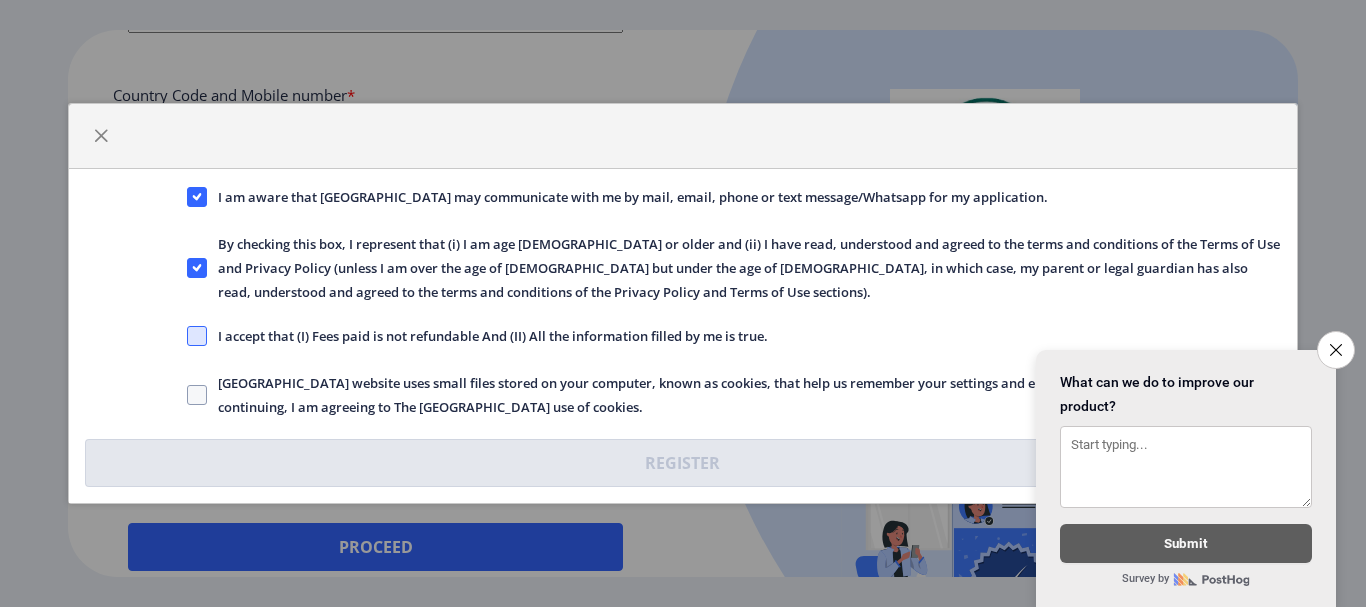 click 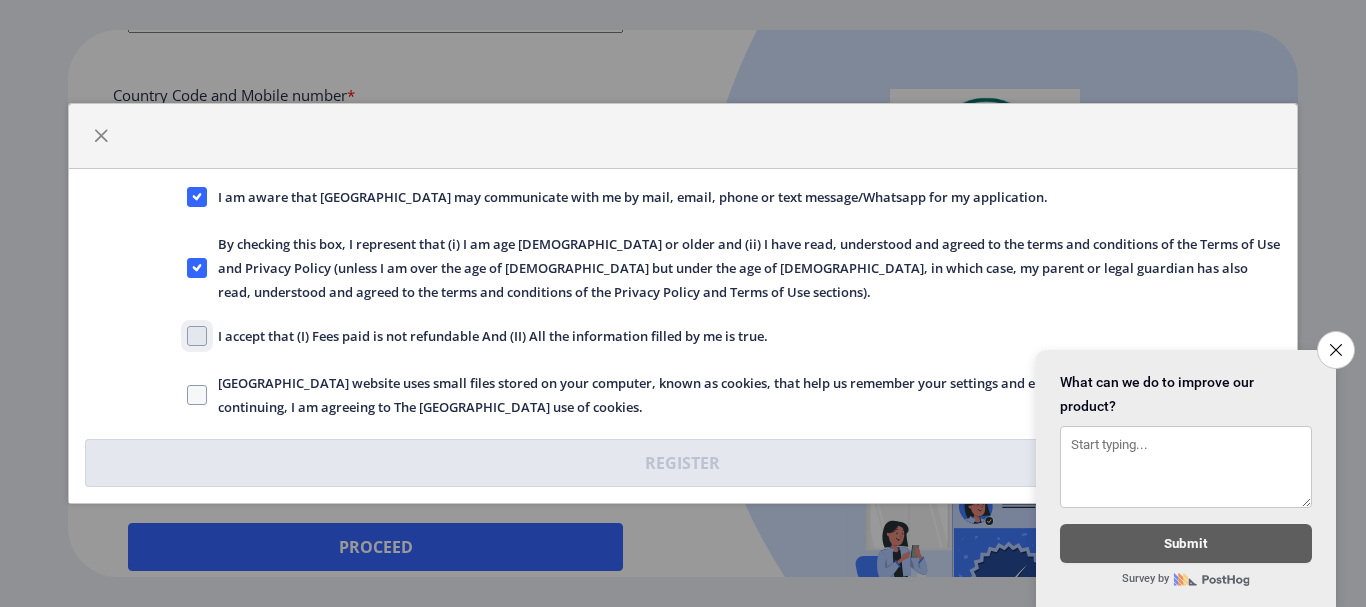click on "I accept that (I) Fees paid is not refundable And (II) All the information filled by me is true." 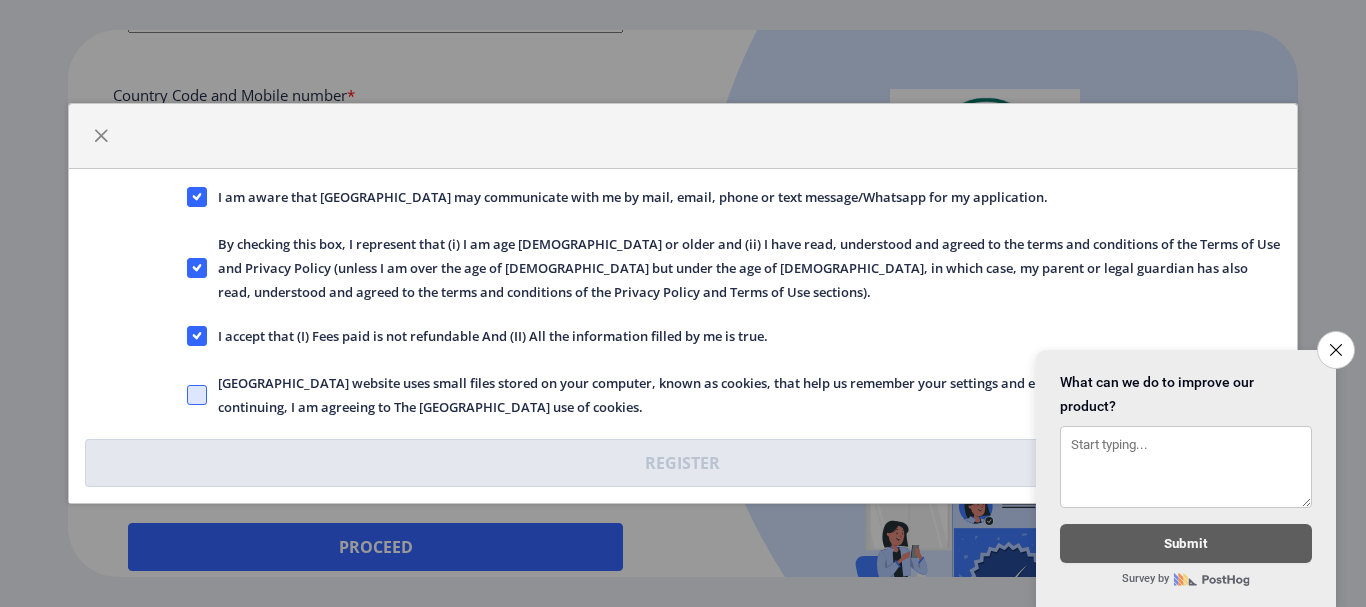 click 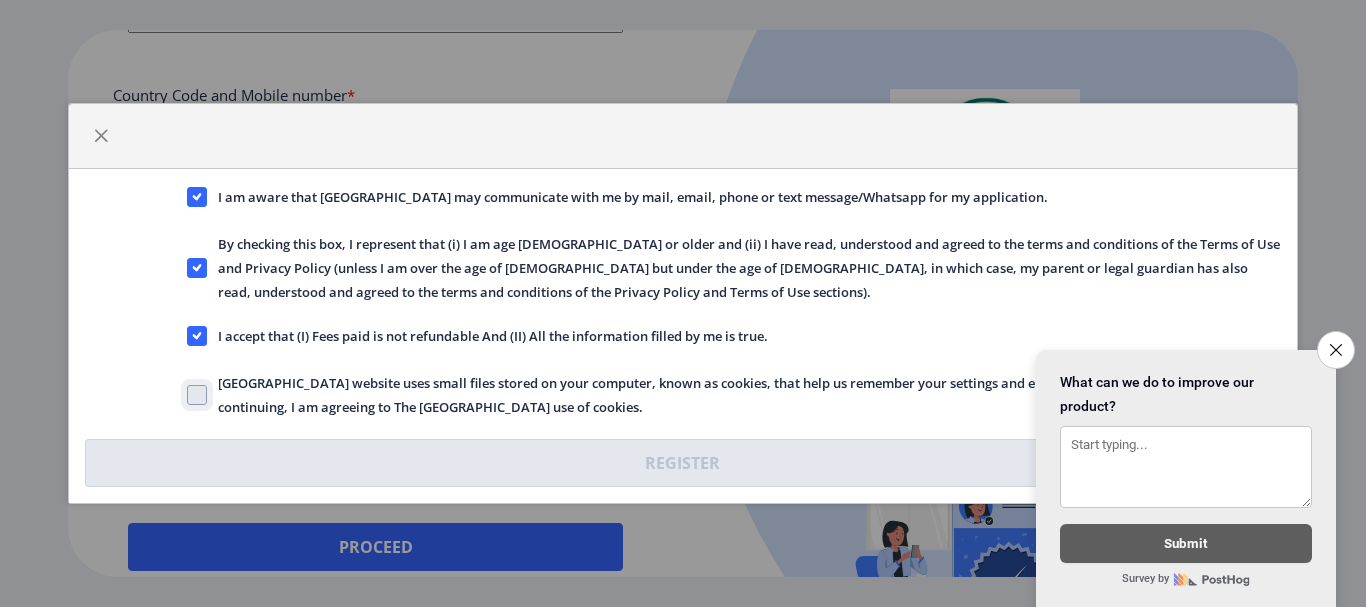 click on "[GEOGRAPHIC_DATA] website uses small files stored on your computer, known as cookies, that help us remember your settings and ensure the website works properly. By continuing, I am agreeing to The [GEOGRAPHIC_DATA] use of cookies." 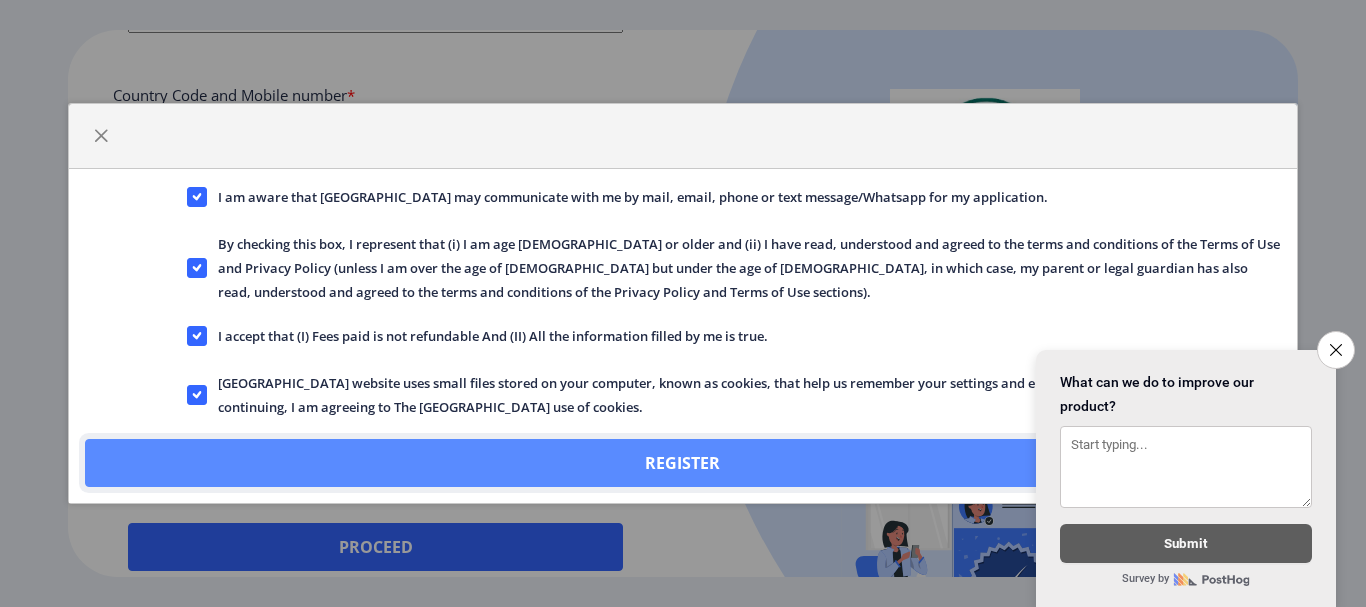 click on "Register" 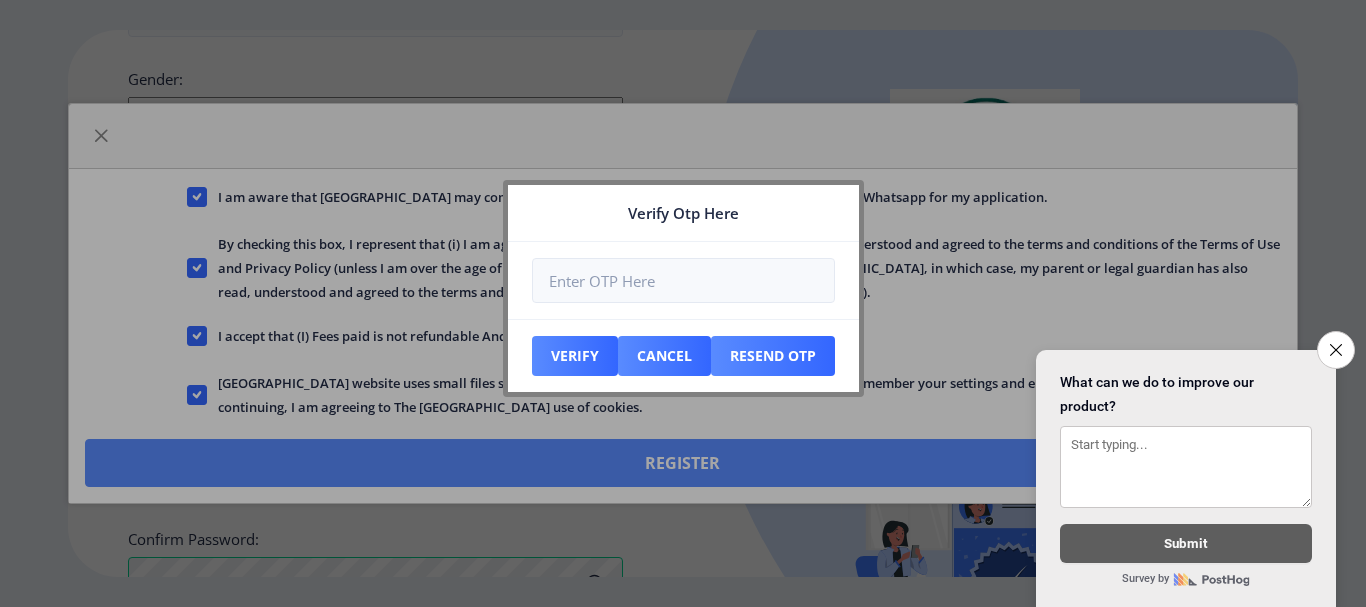 scroll, scrollTop: 984, scrollLeft: 0, axis: vertical 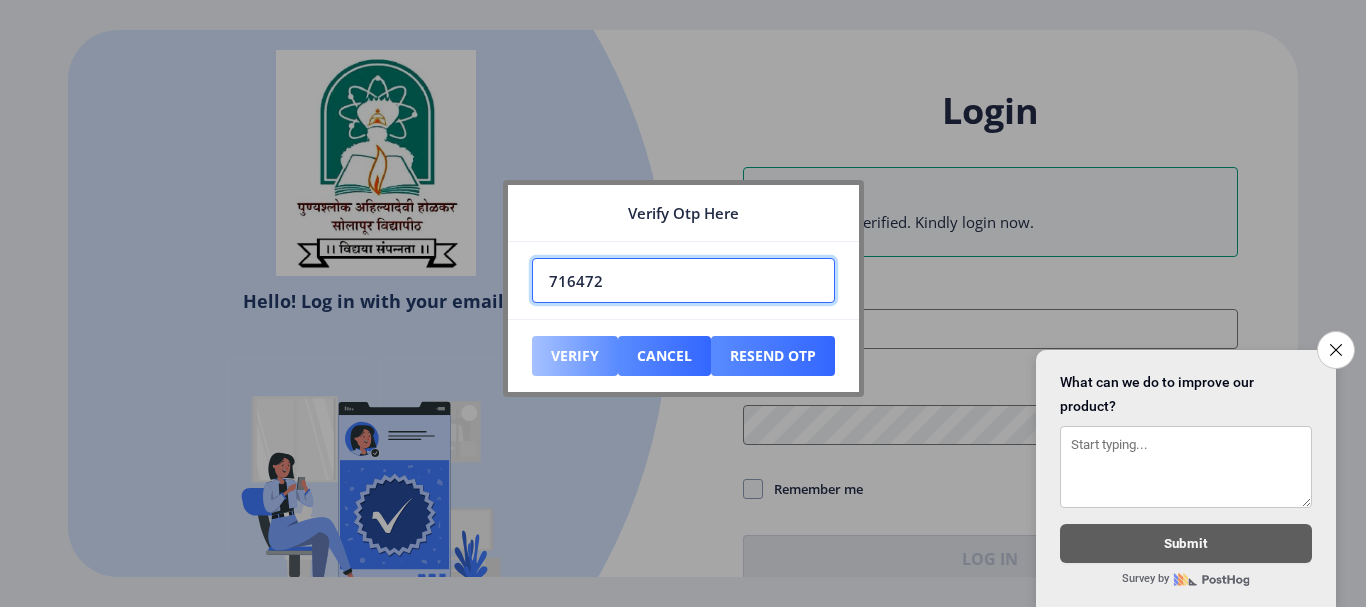 type on "716472" 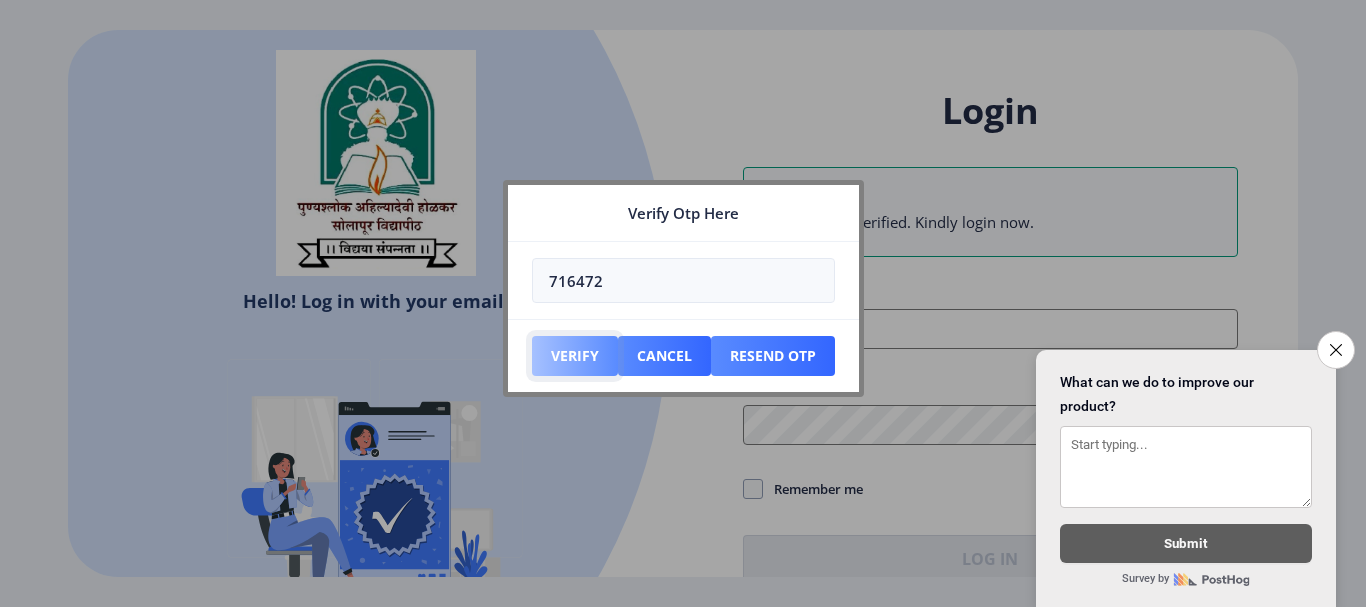 click on "Verify" at bounding box center (575, 356) 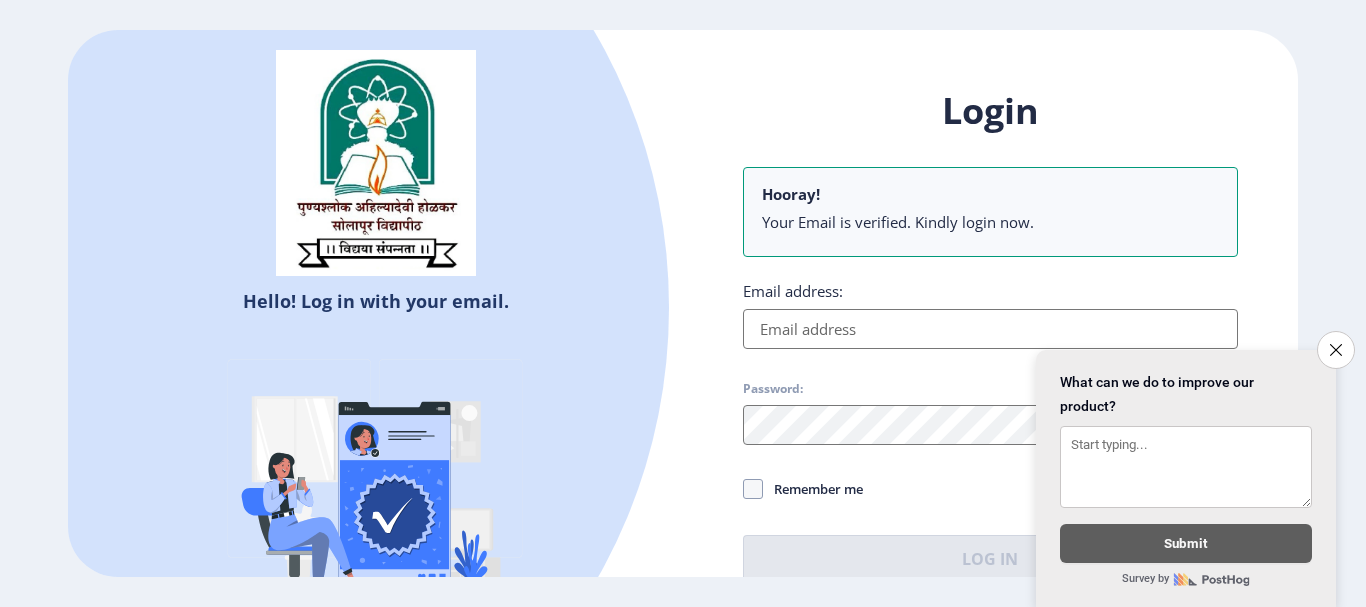 click on "Email address:" at bounding box center [990, 329] 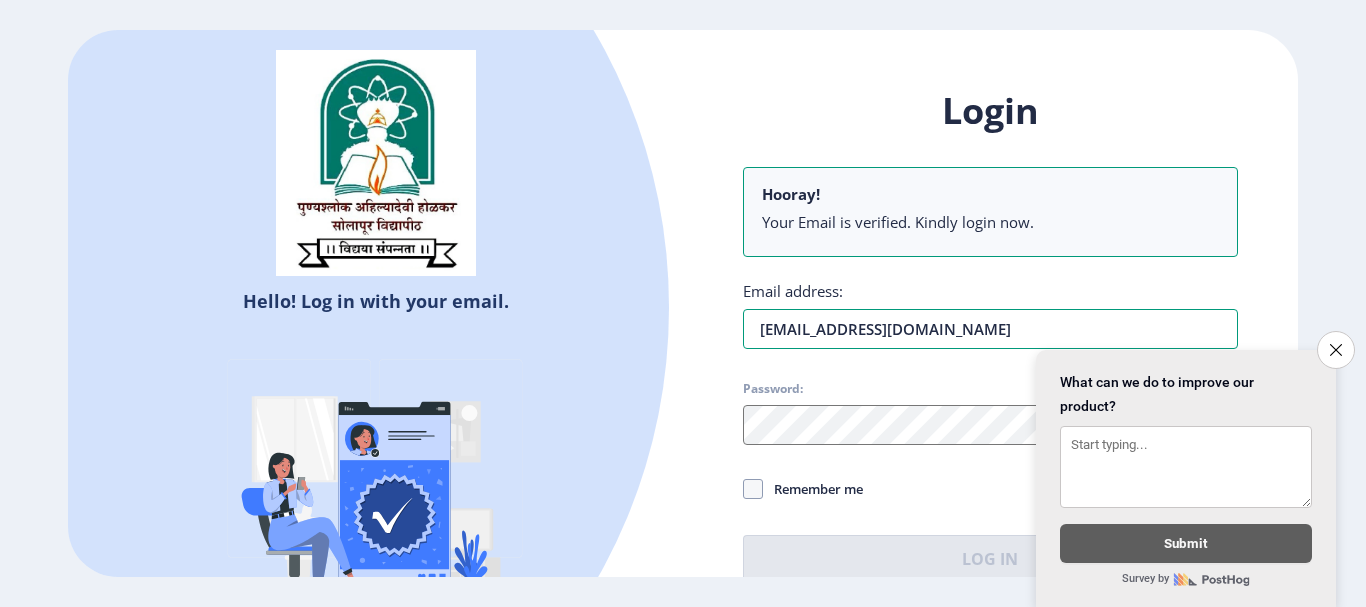 type on "[EMAIL_ADDRESS][DOMAIN_NAME]" 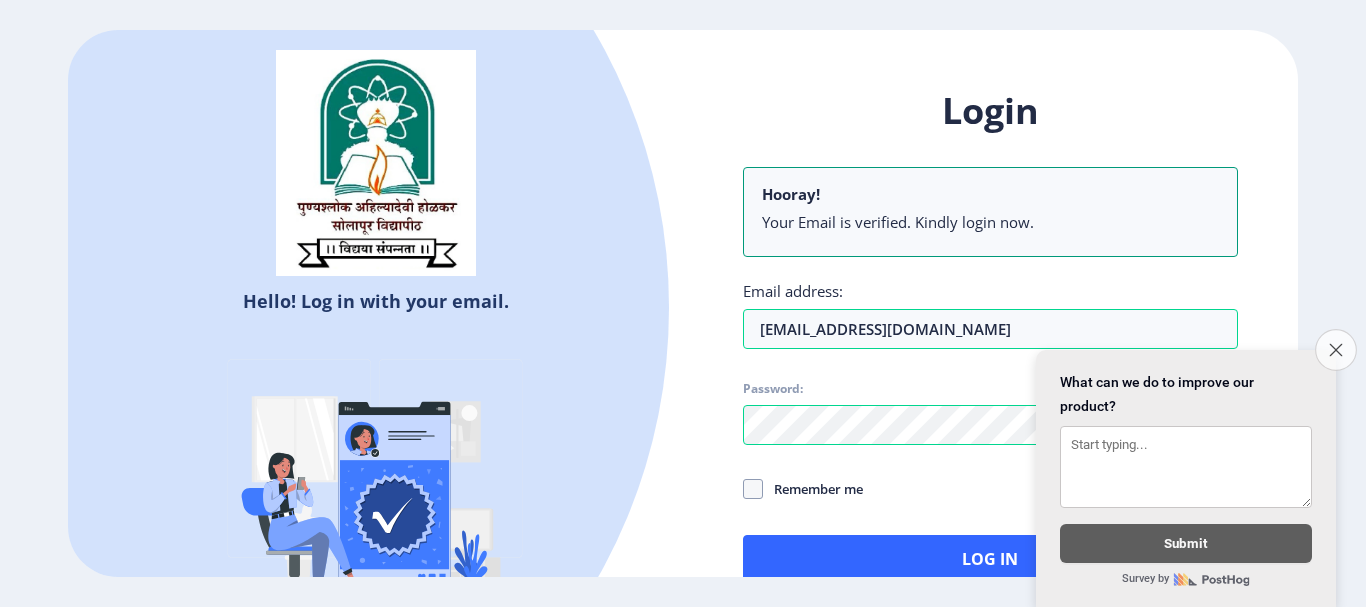 click on "Close survey" 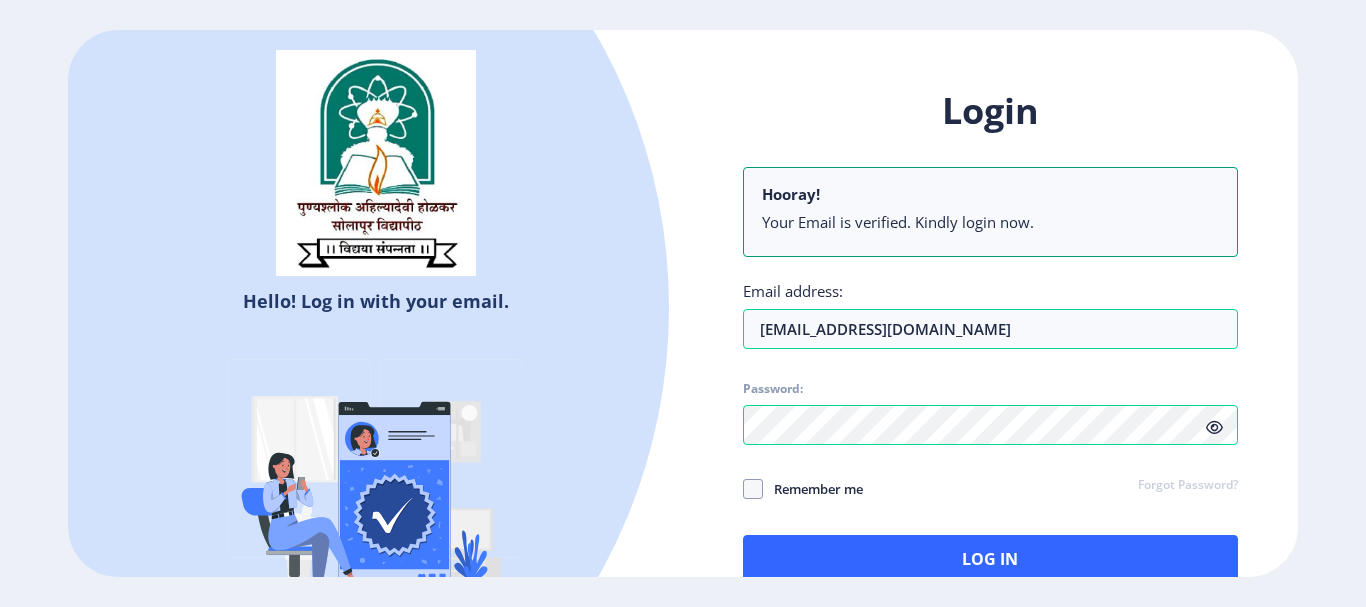 click 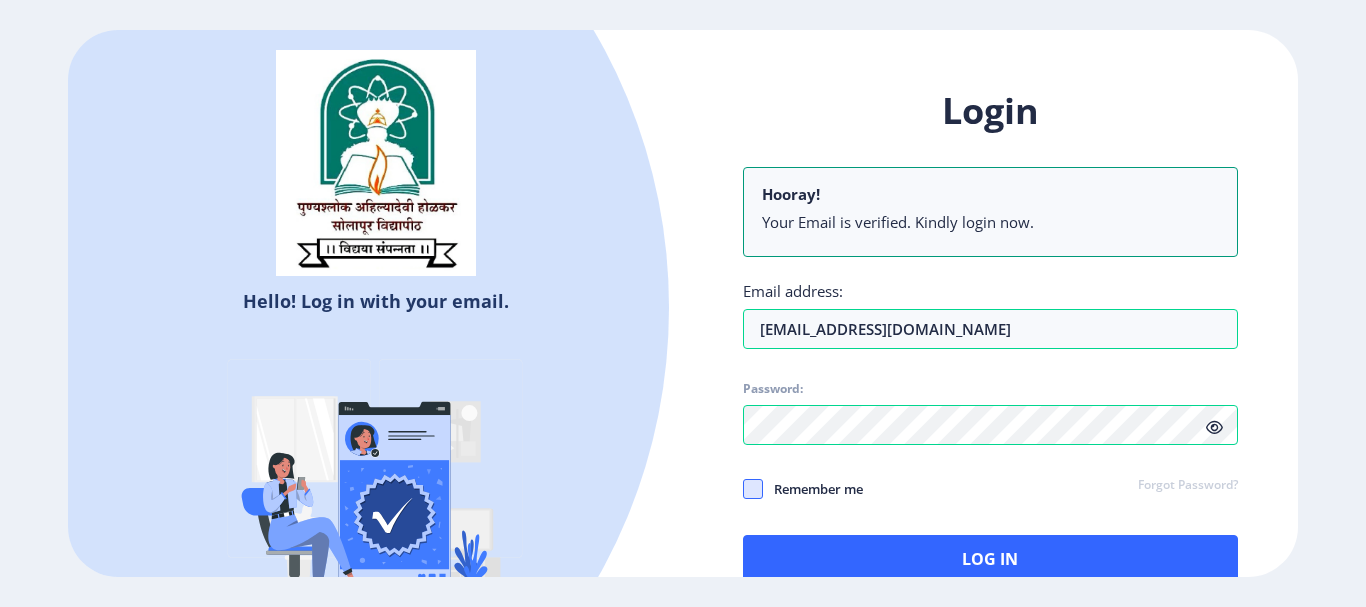 click 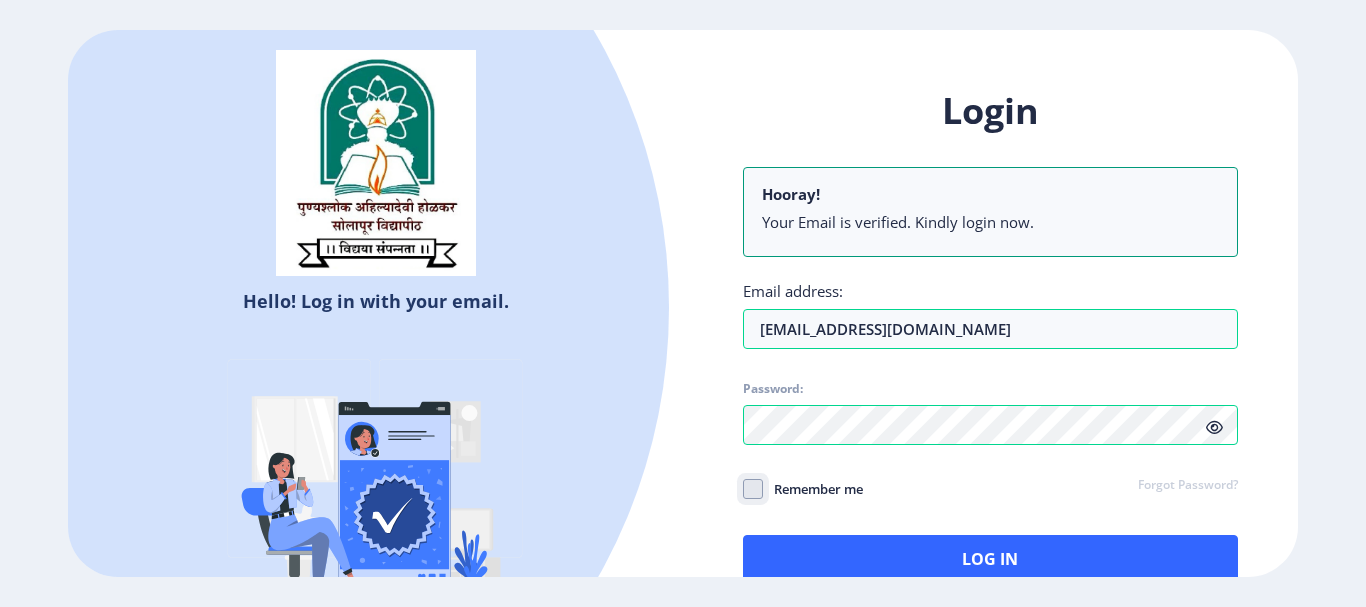 click on "Remember me" 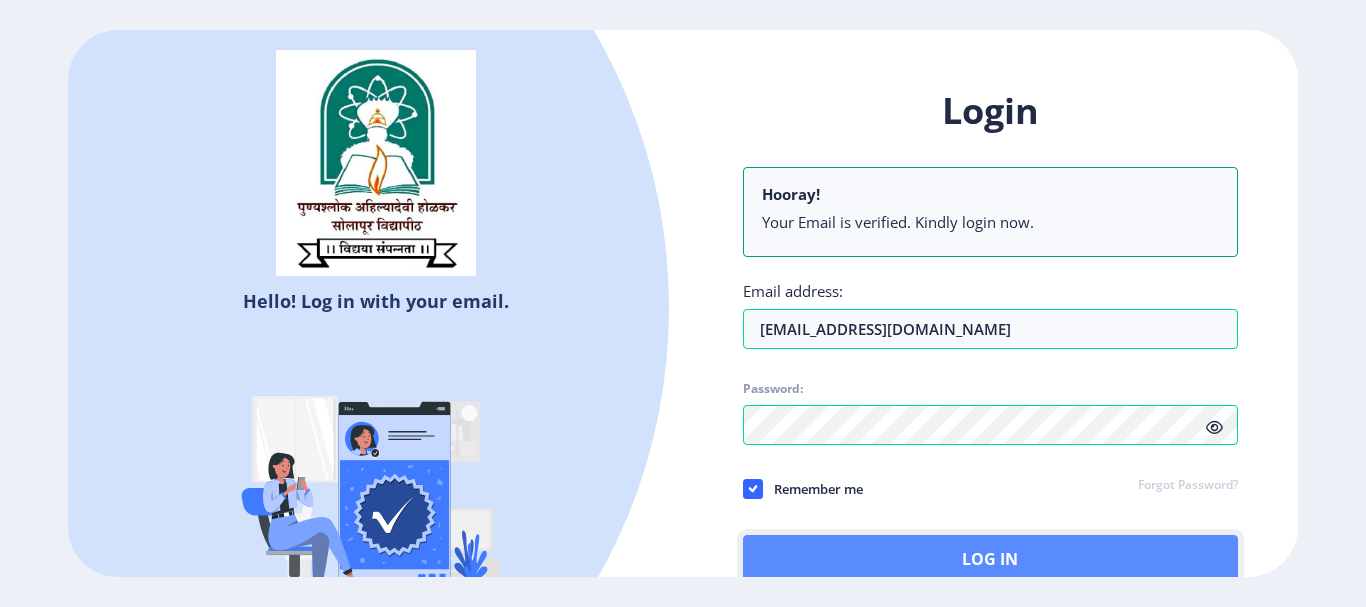 click on "Log In" 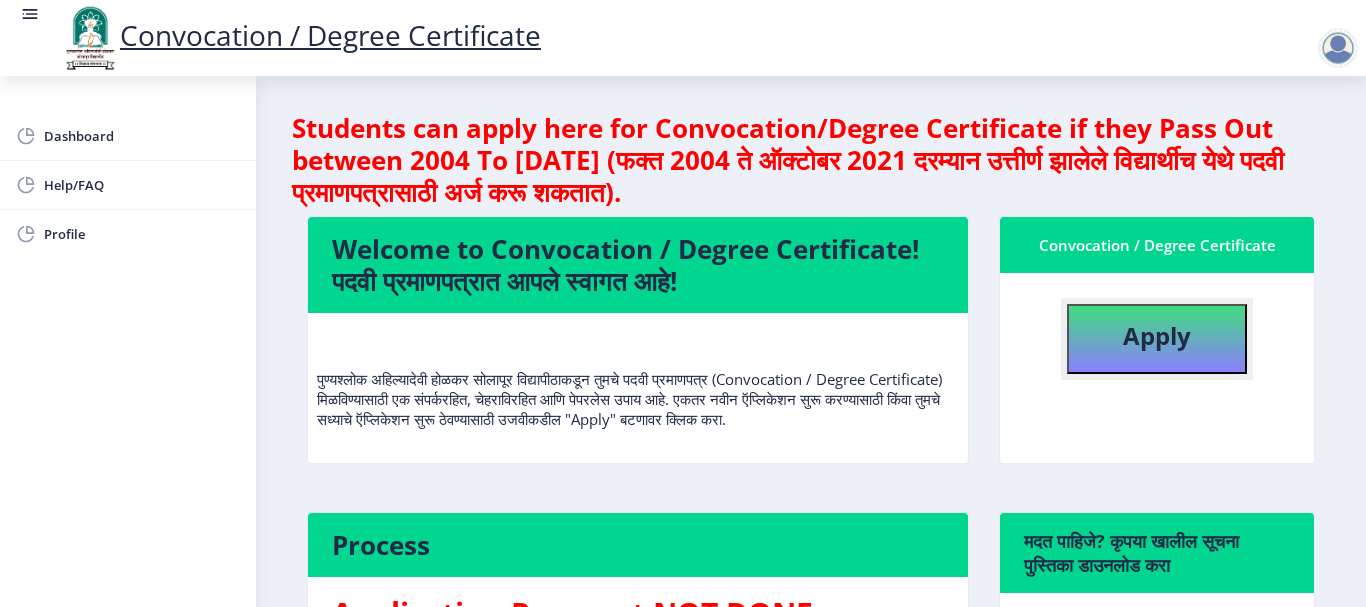 click on "Apply" 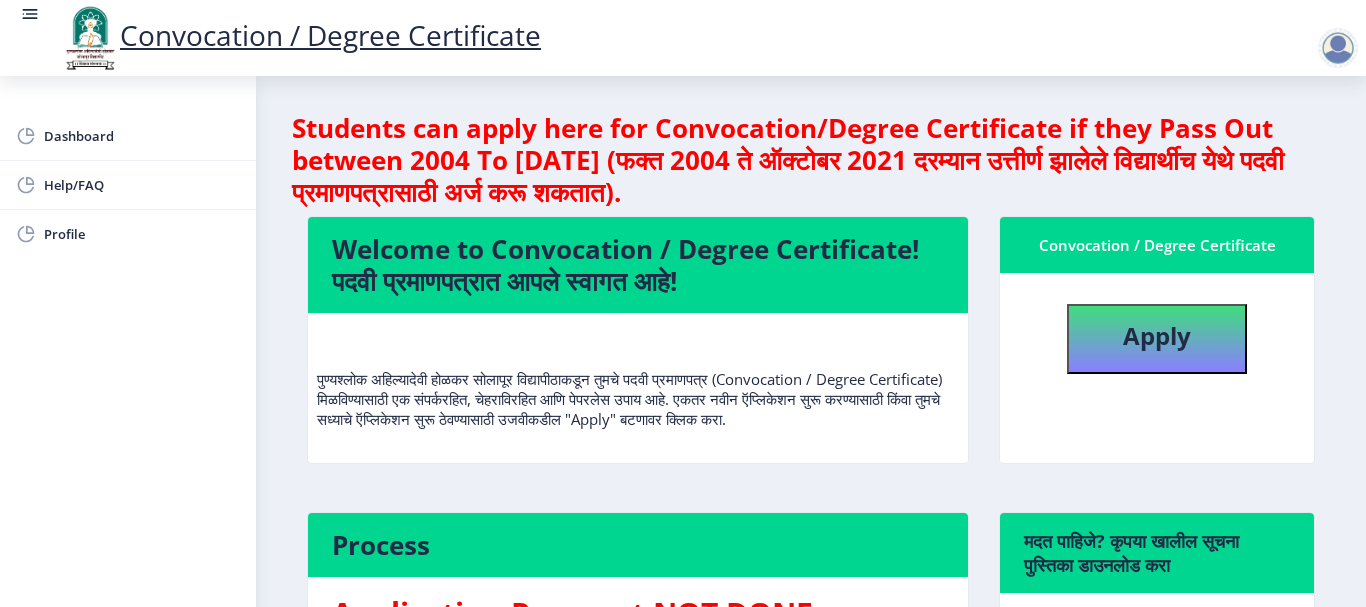 select 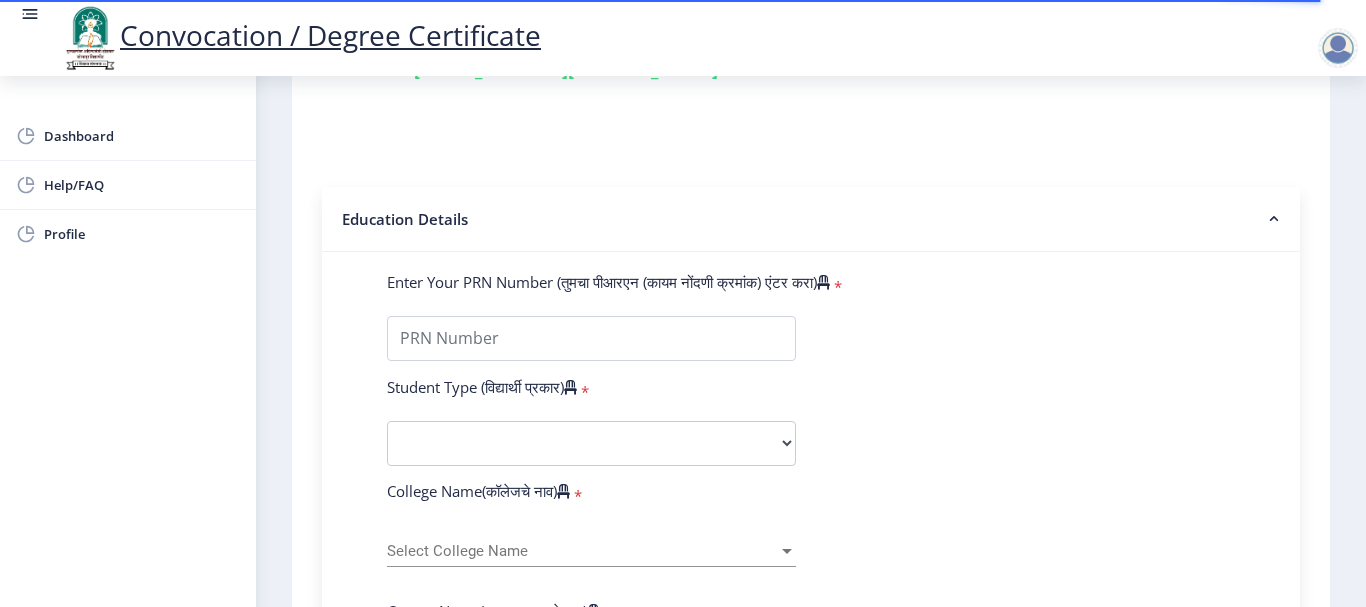 scroll, scrollTop: 500, scrollLeft: 0, axis: vertical 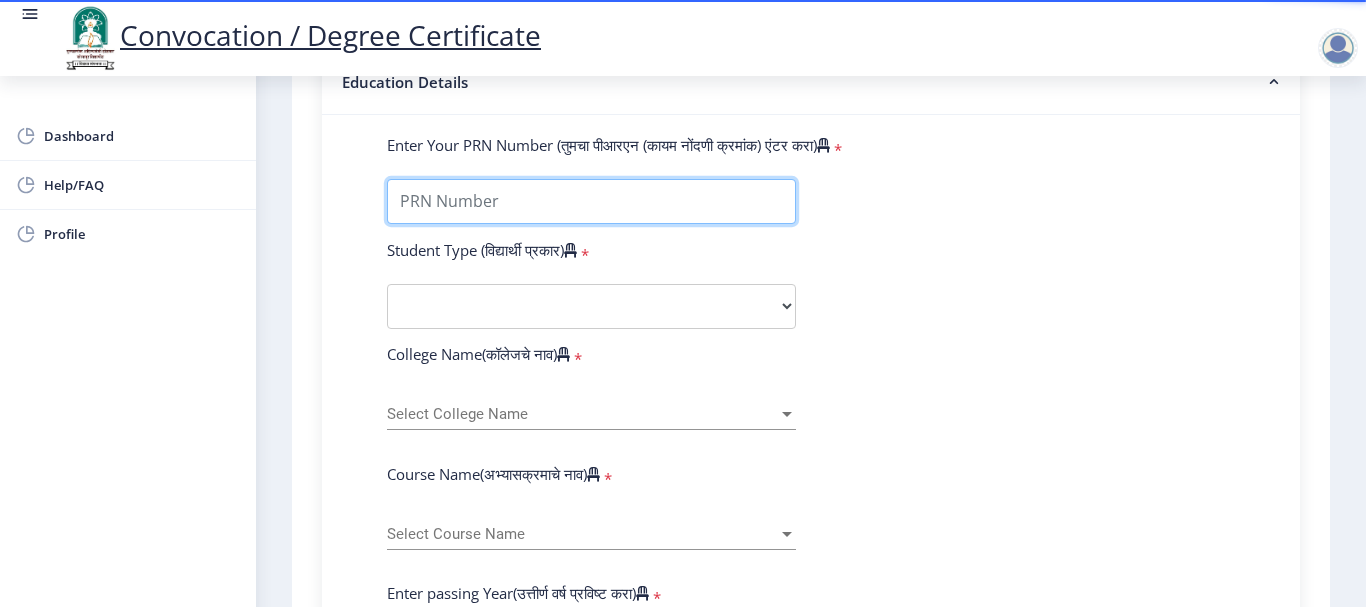 click on "Enter Your PRN Number (तुमचा पीआरएन (कायम नोंदणी क्रमांक) एंटर करा)" at bounding box center [591, 201] 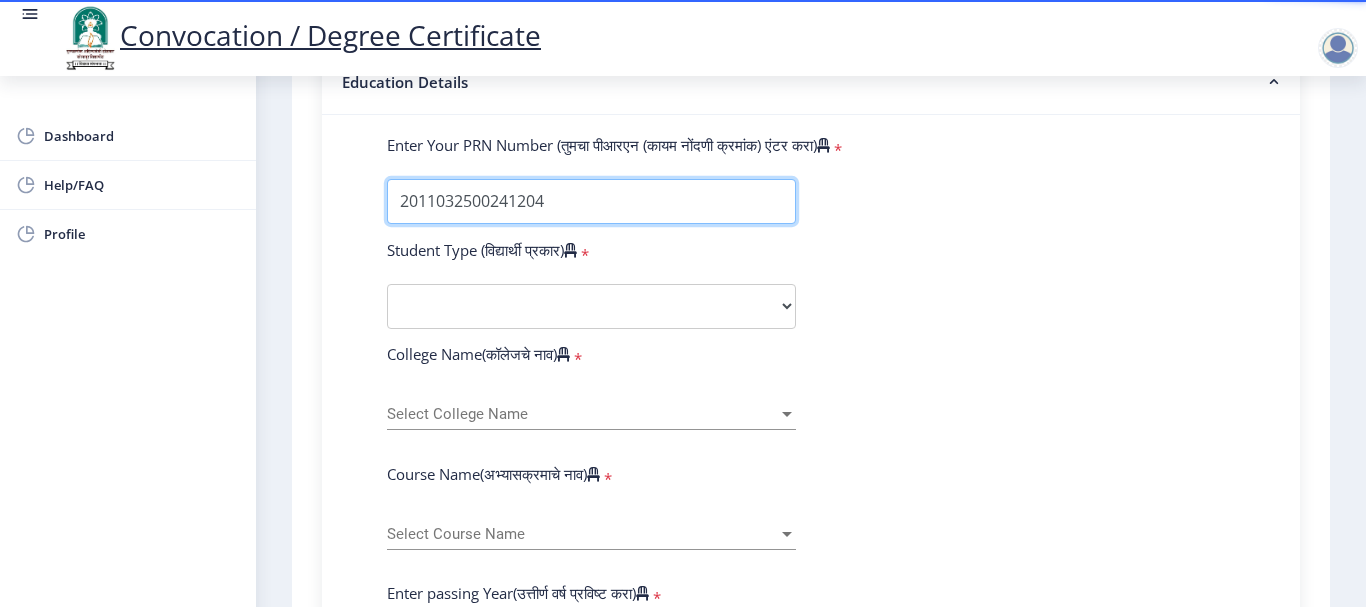 type on "2011032500241204" 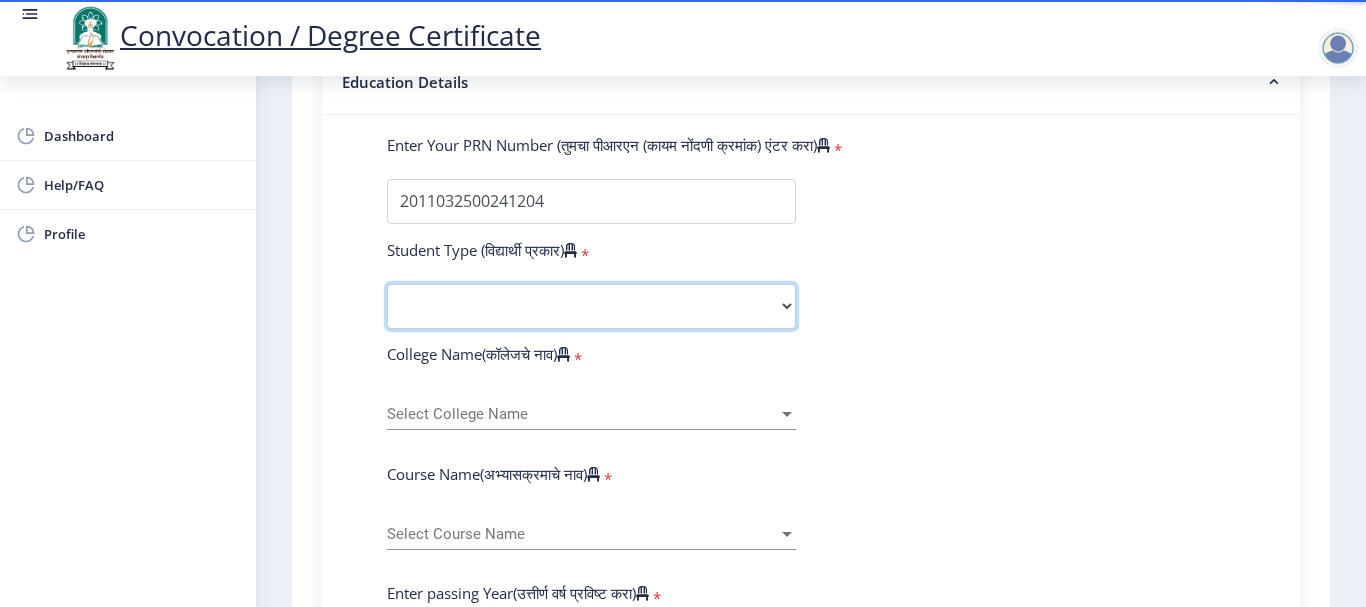 click on "Select Student Type Regular External" at bounding box center [591, 306] 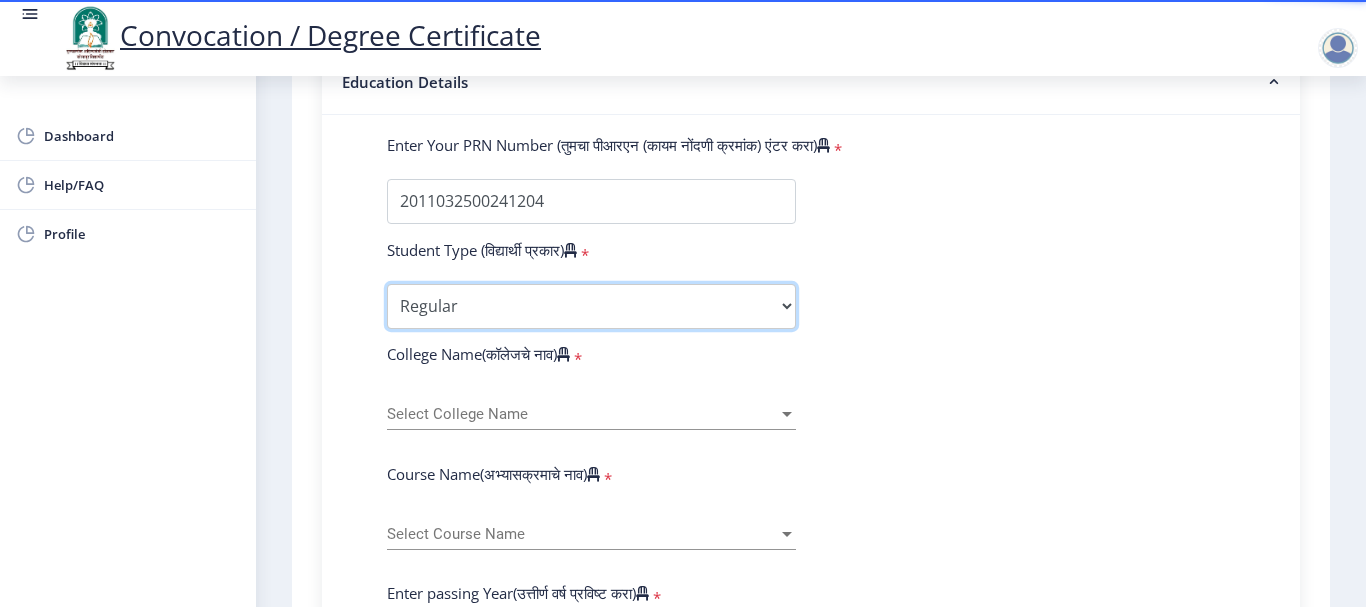 click on "Select Student Type Regular External" at bounding box center [591, 306] 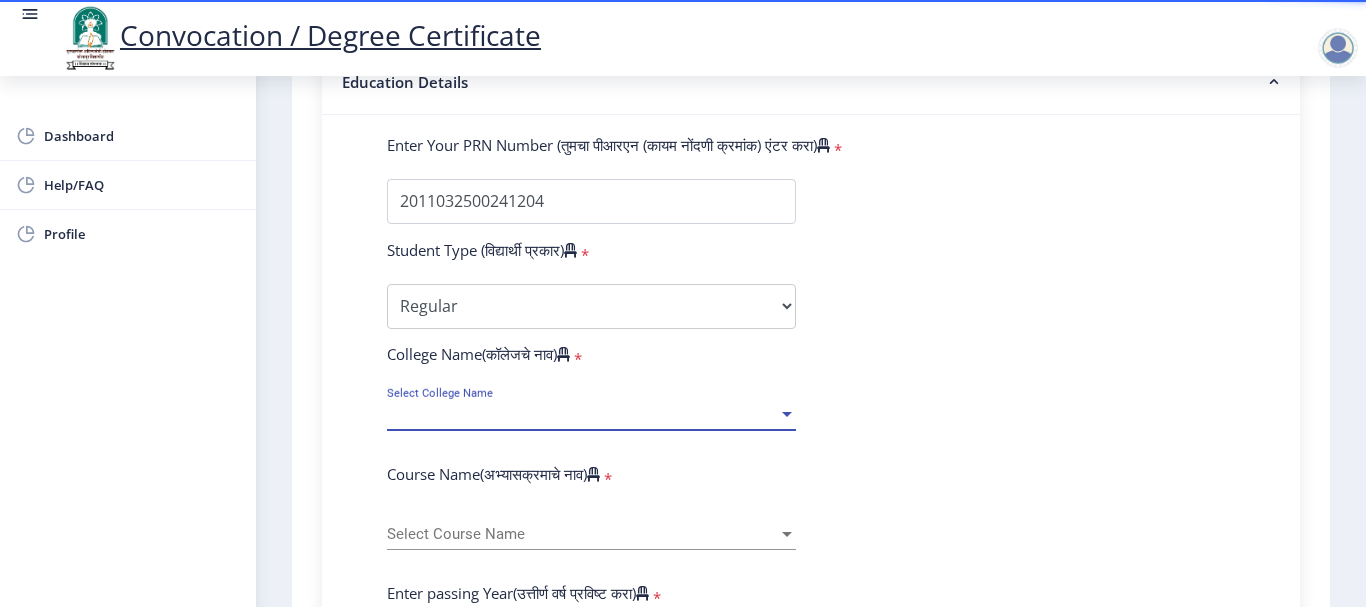 click on "Select College Name" at bounding box center [582, 414] 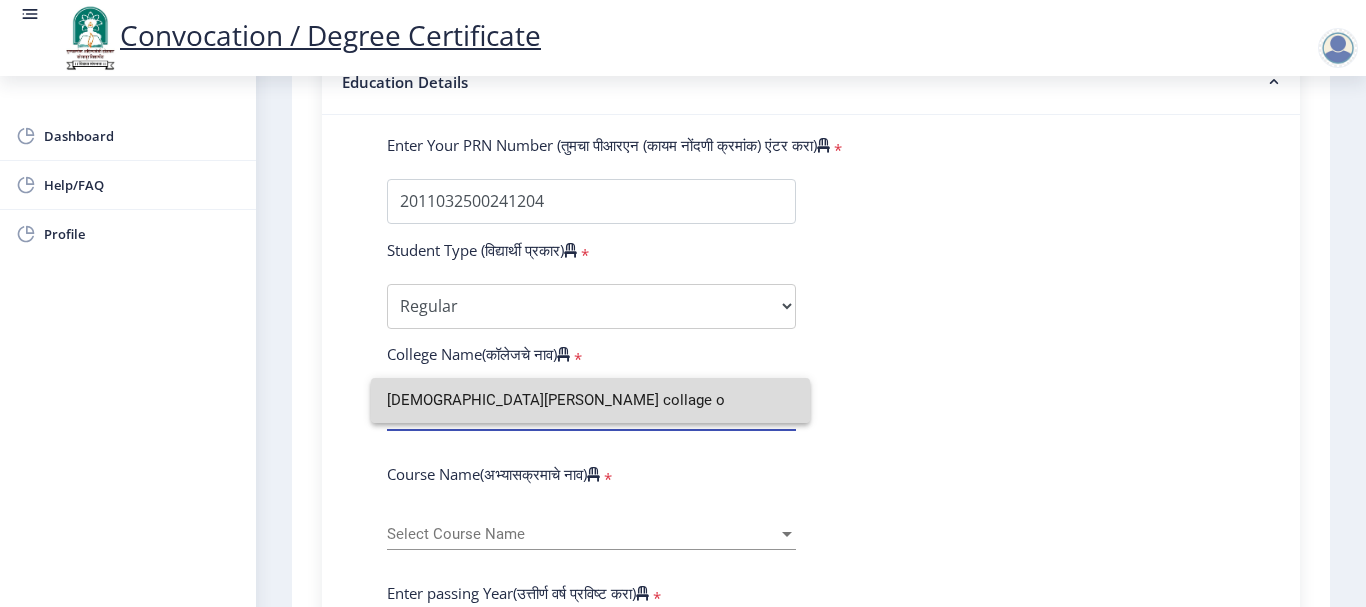 click on "[DEMOGRAPHIC_DATA][PERSON_NAME] collage o" at bounding box center [590, 400] 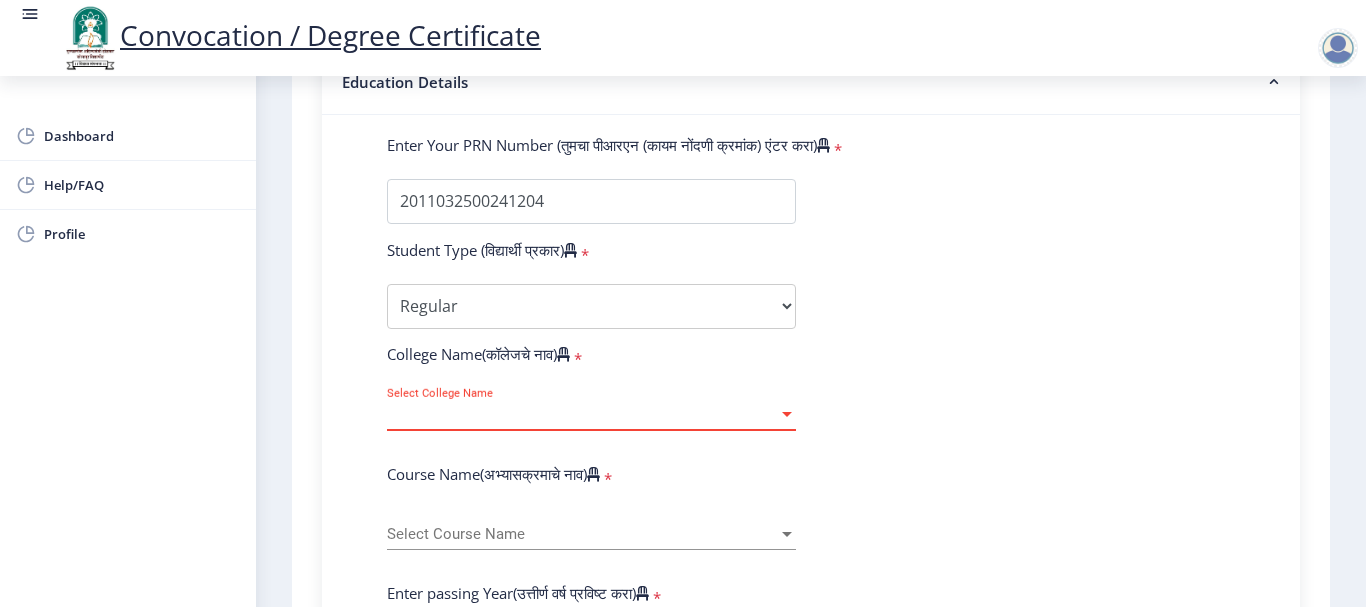 click on "Select College Name" at bounding box center (582, 414) 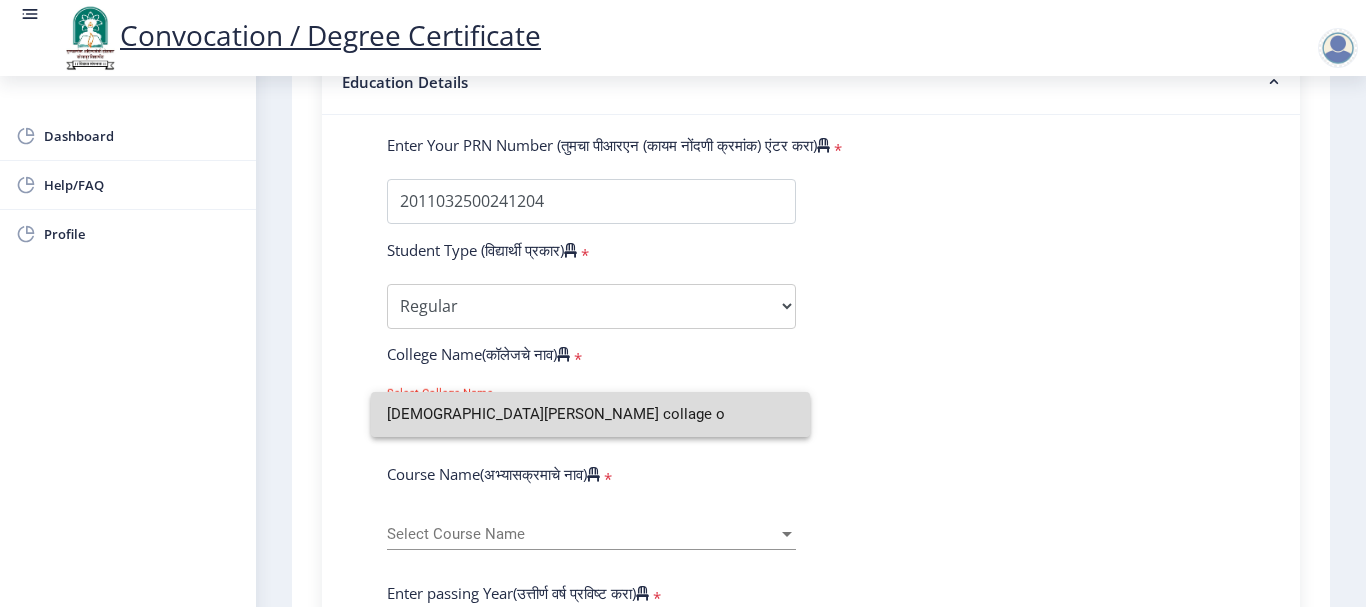 click on "[DEMOGRAPHIC_DATA][PERSON_NAME] collage o" at bounding box center (590, 414) 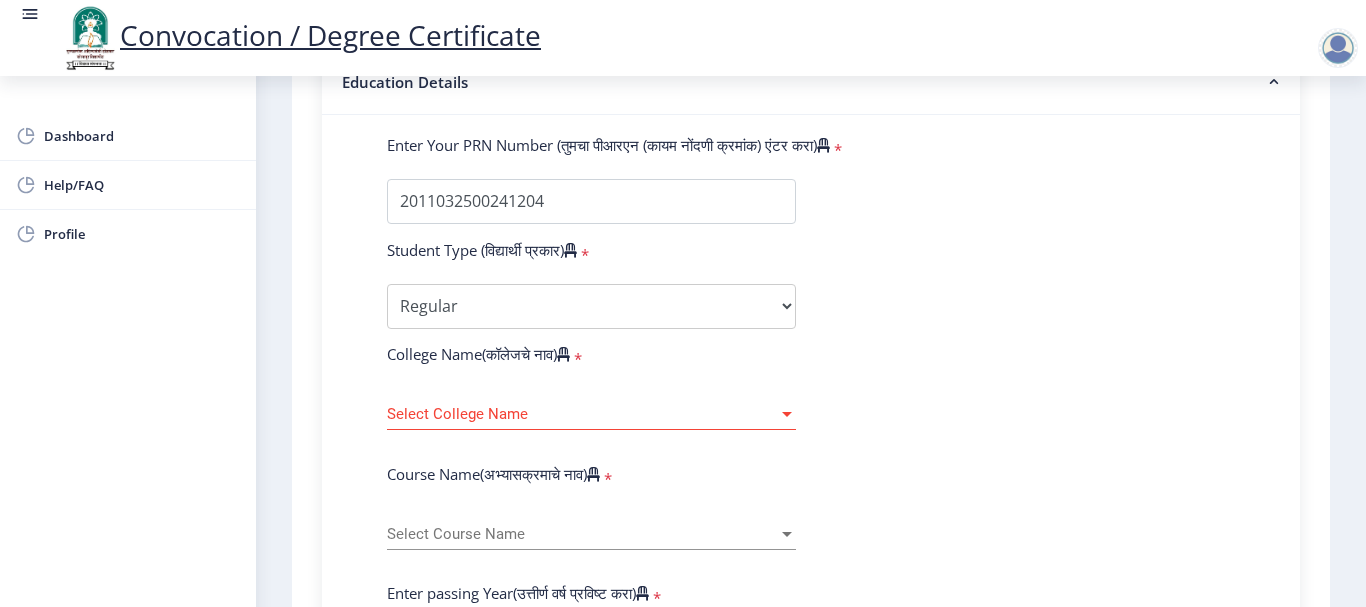 click on "Select College Name Select College Name" 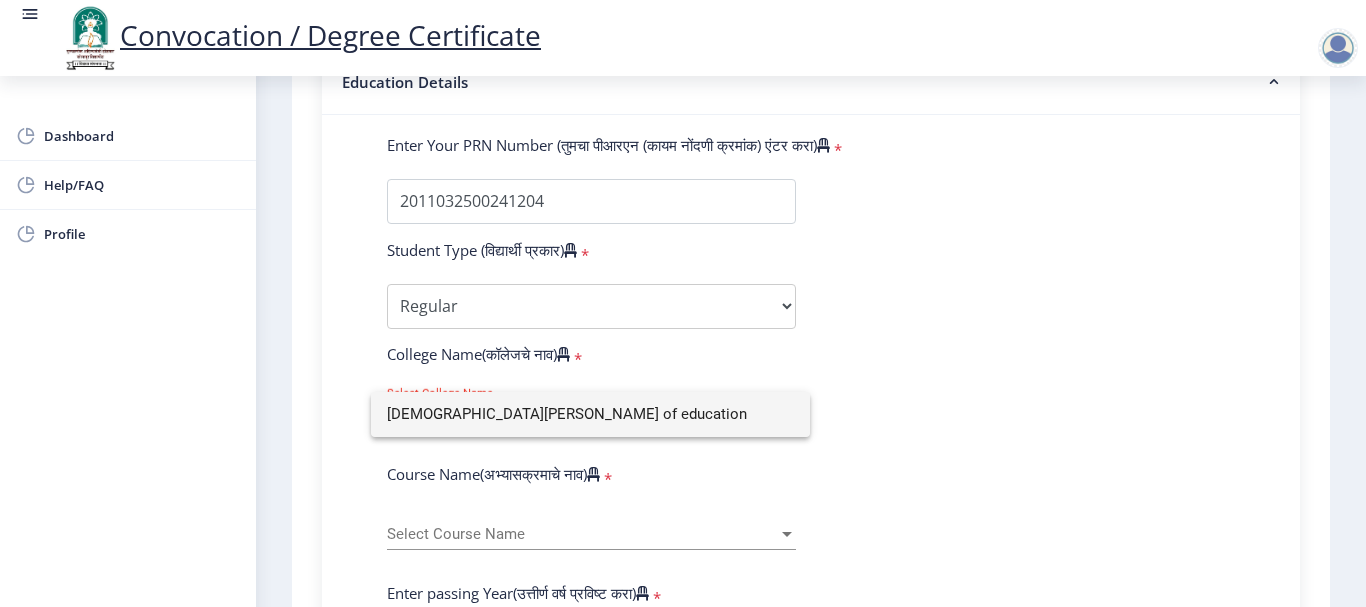 type on "[DEMOGRAPHIC_DATA][PERSON_NAME] of education" 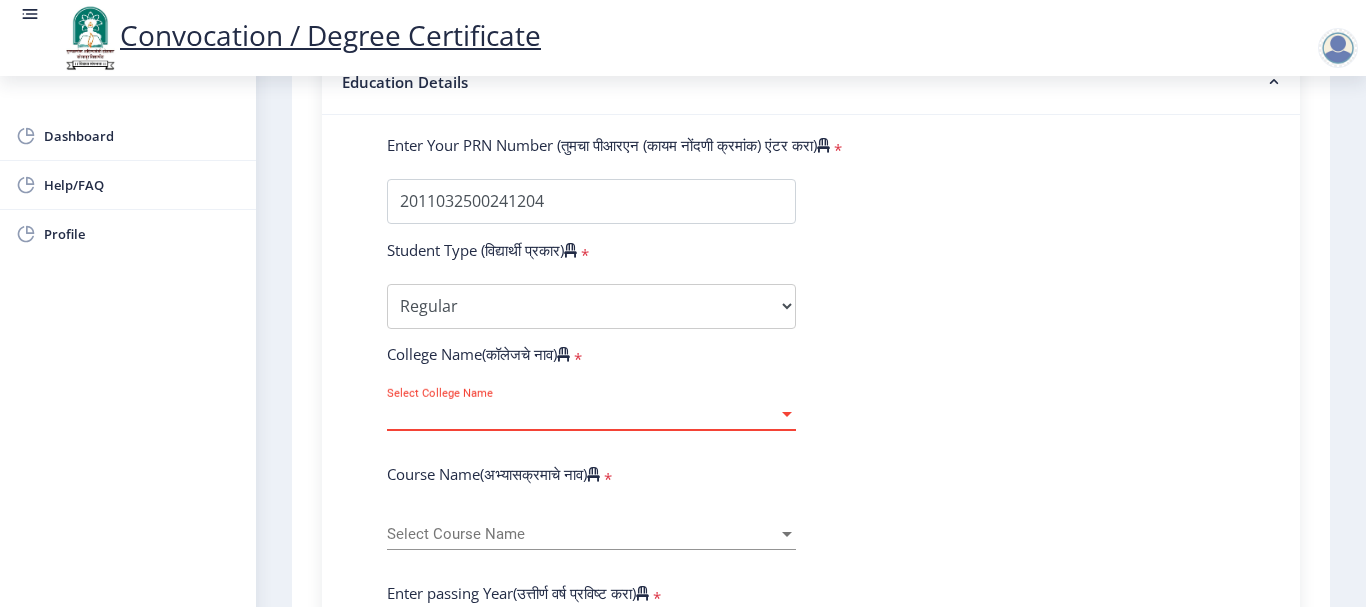 click on "Select College Name" at bounding box center (582, 414) 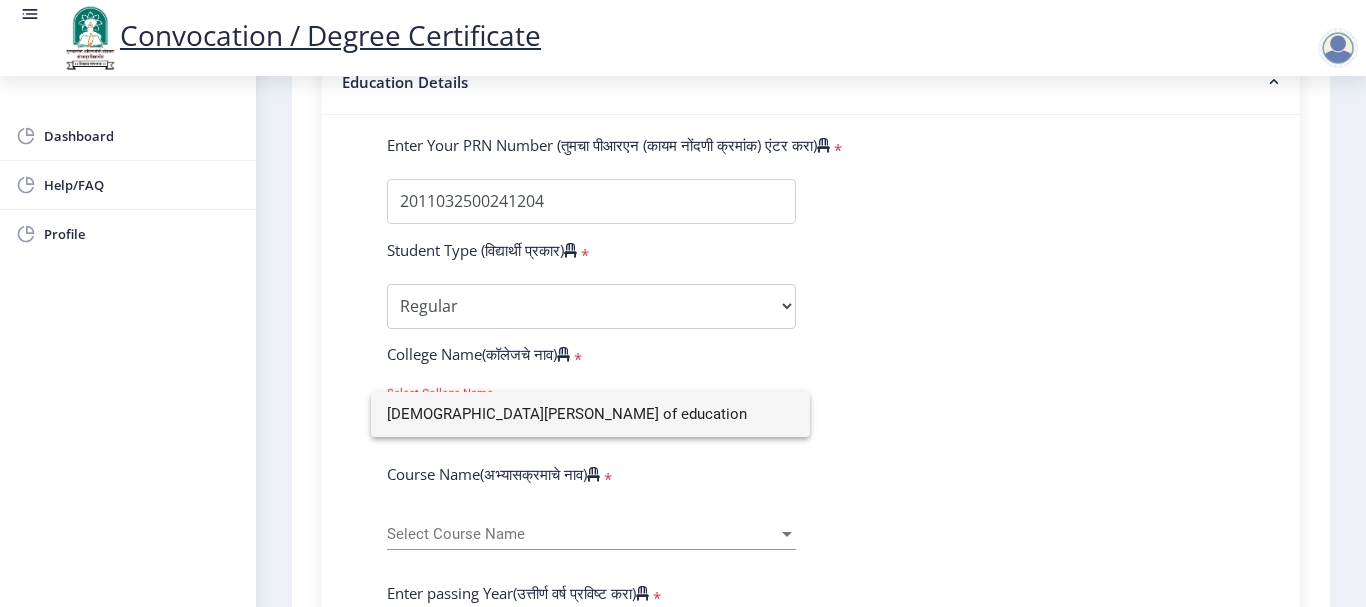 click 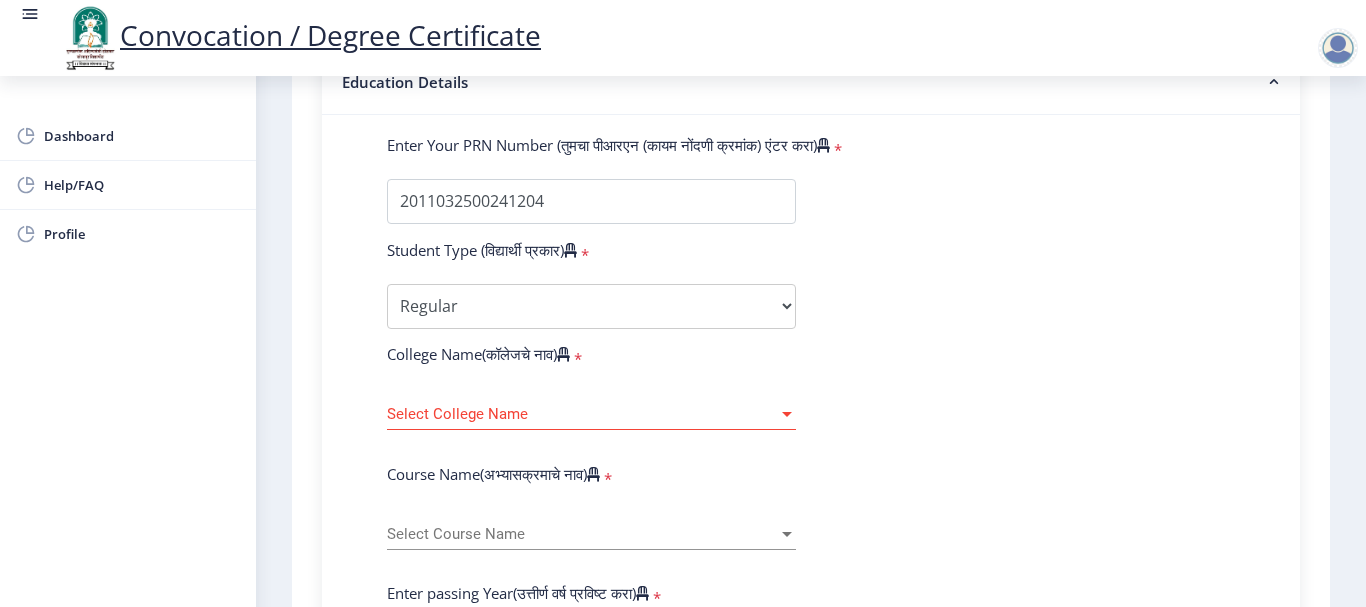 click at bounding box center (787, 414) 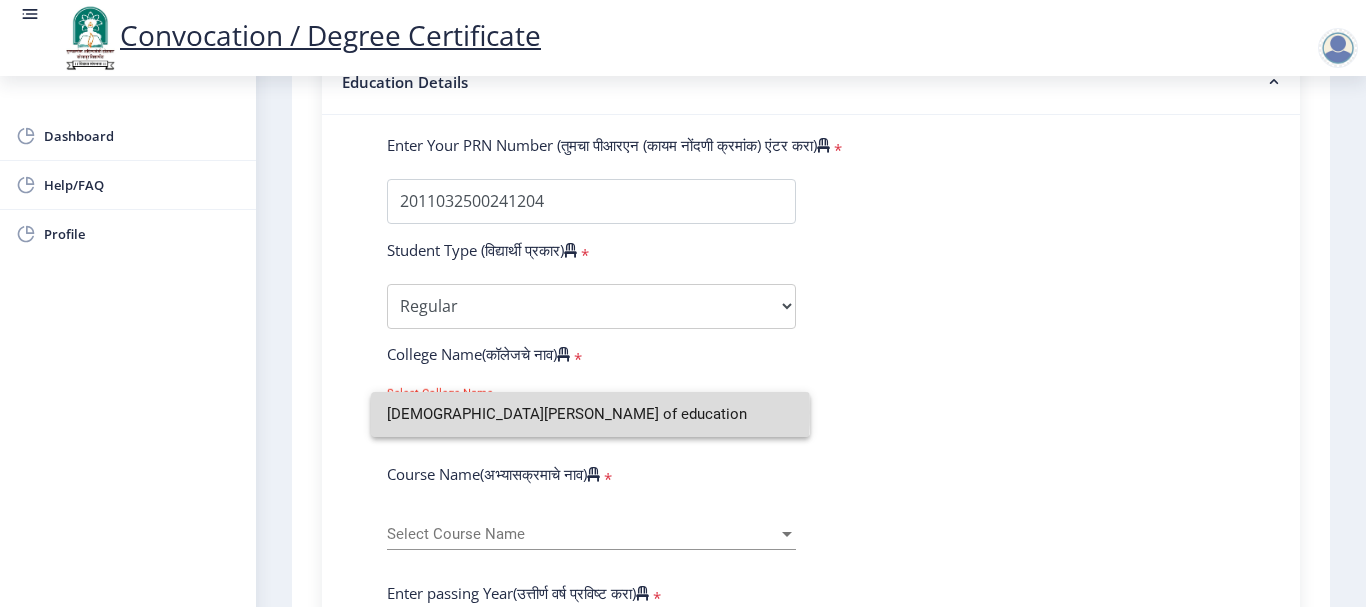 paste 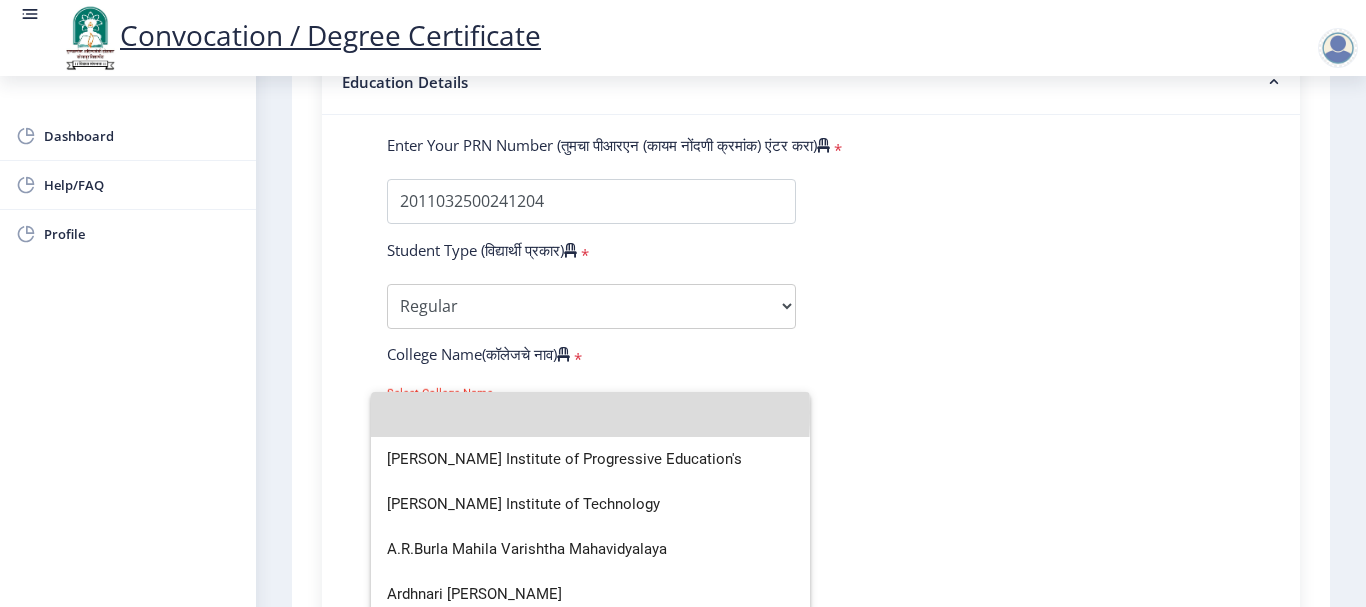 drag, startPoint x: 387, startPoint y: 412, endPoint x: 661, endPoint y: 417, distance: 274.04562 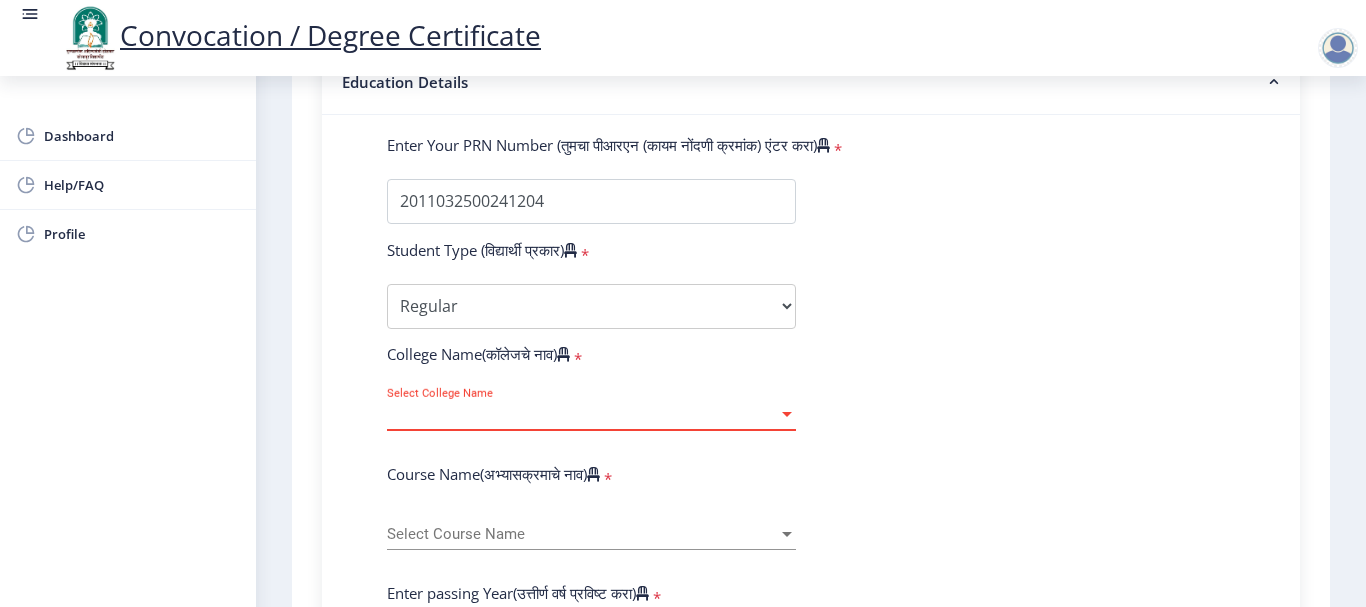 click at bounding box center [787, 414] 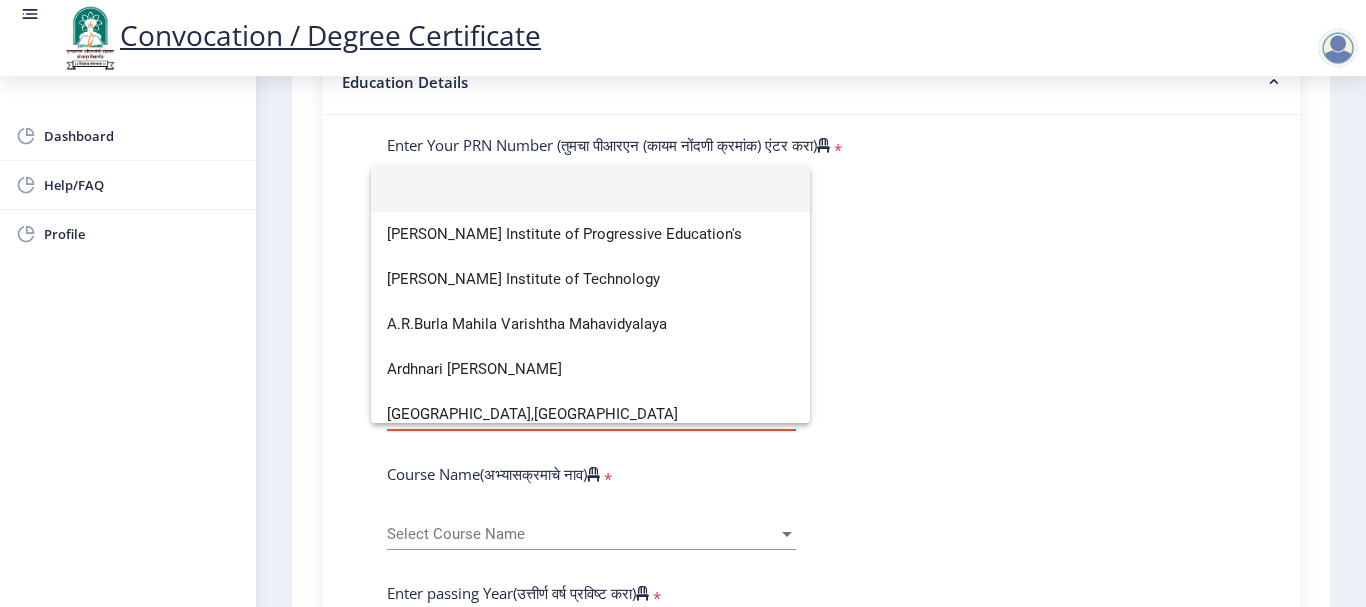 click 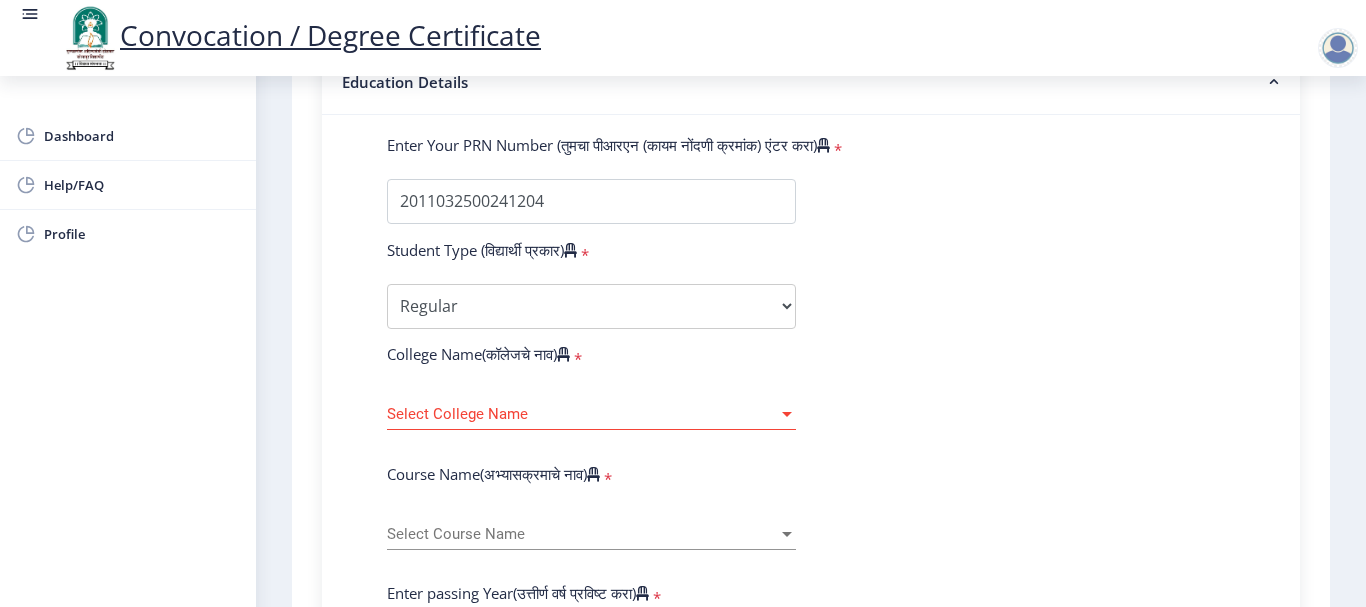 click on "Select College Name" at bounding box center [582, 414] 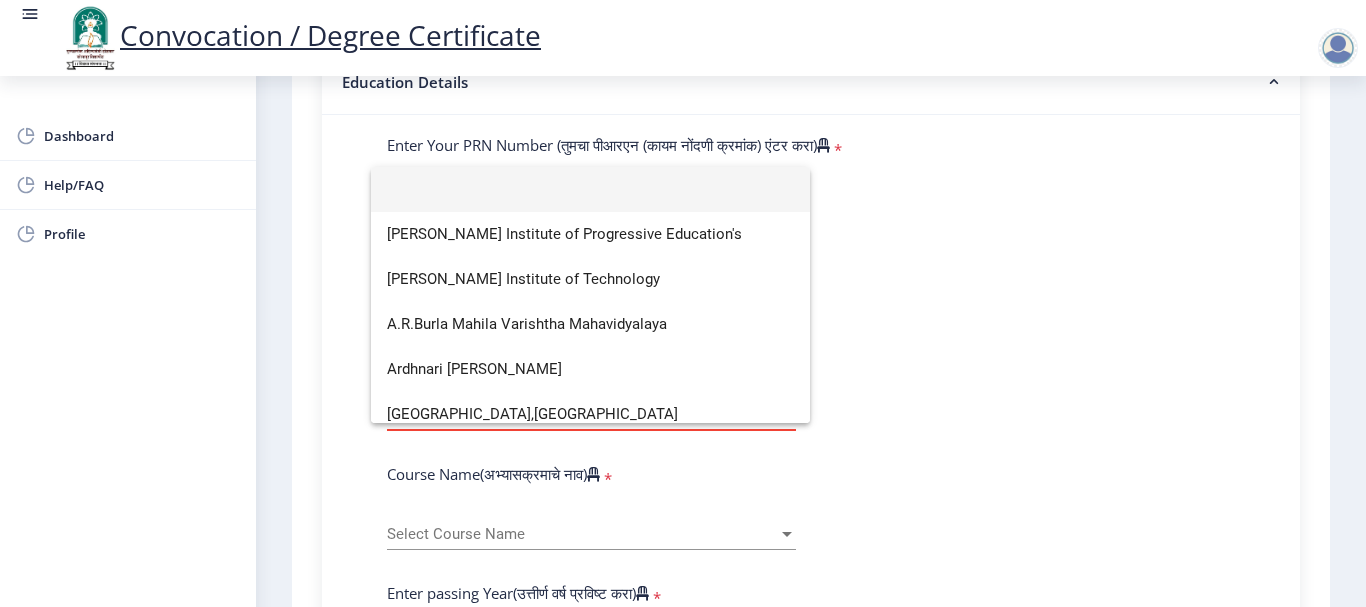 click 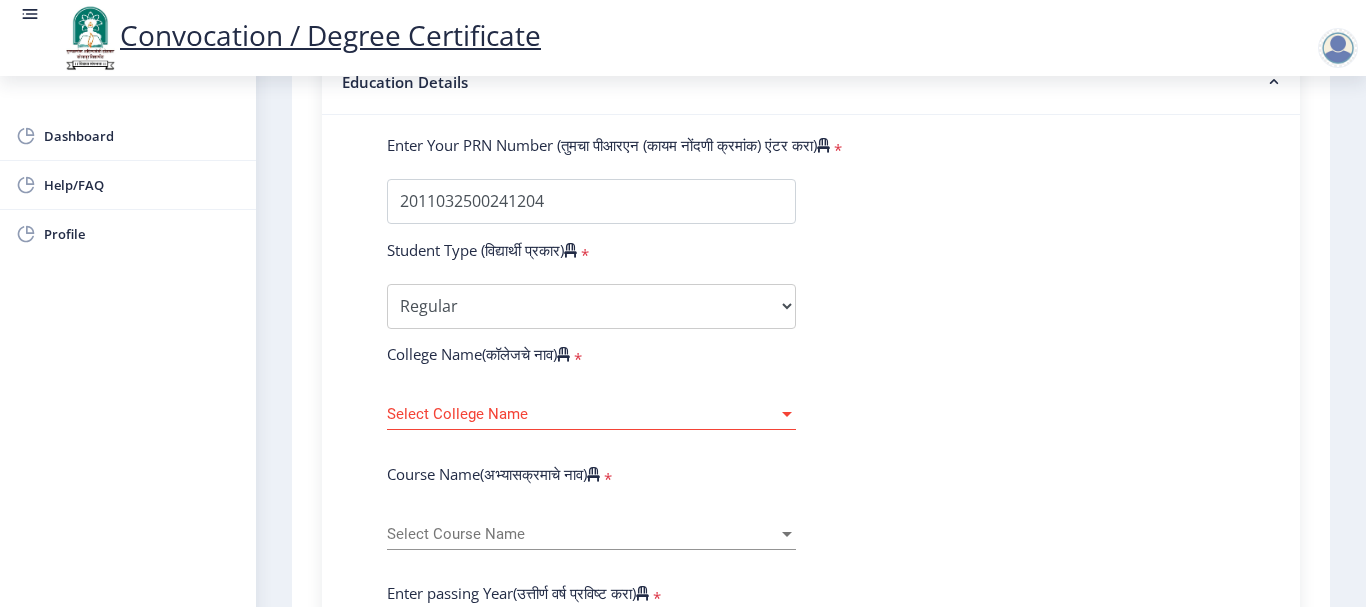 click on "Select College Name" at bounding box center (582, 414) 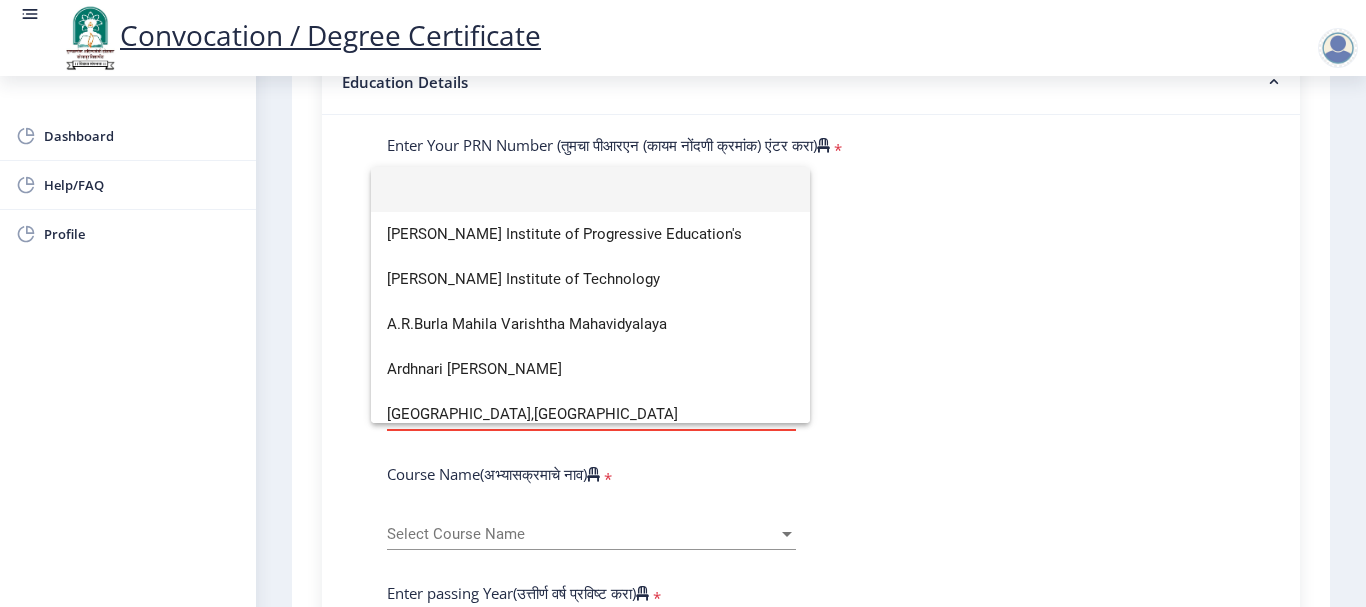 click 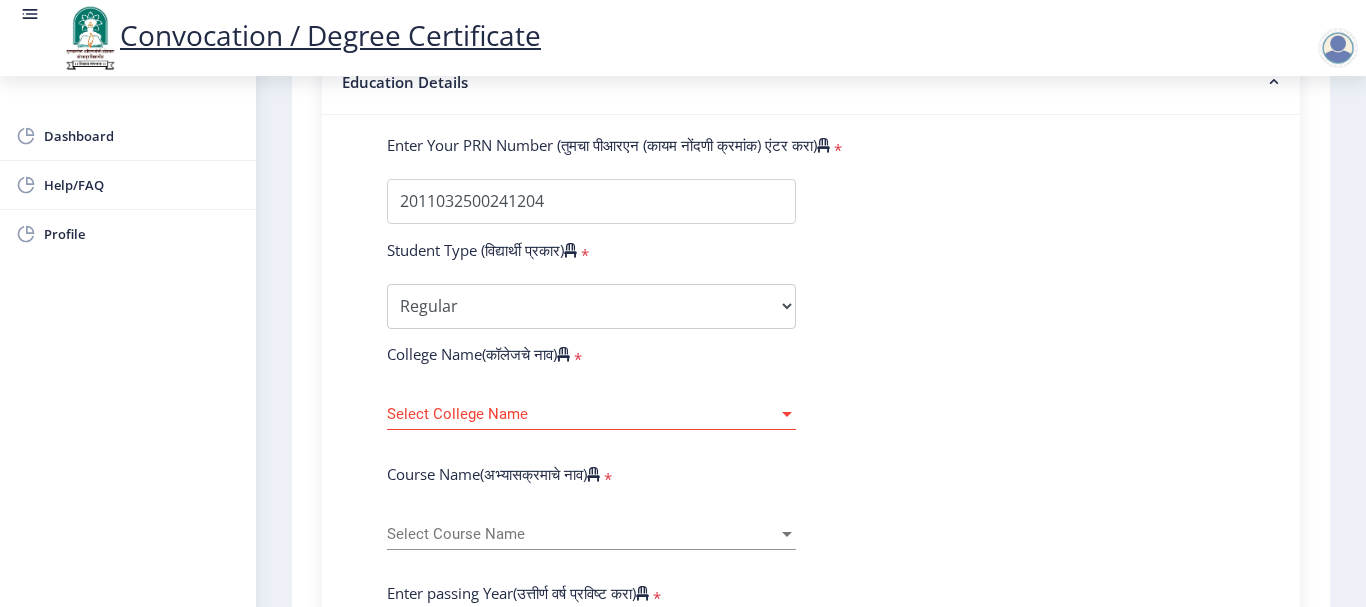 click on "Select College Name" at bounding box center (582, 414) 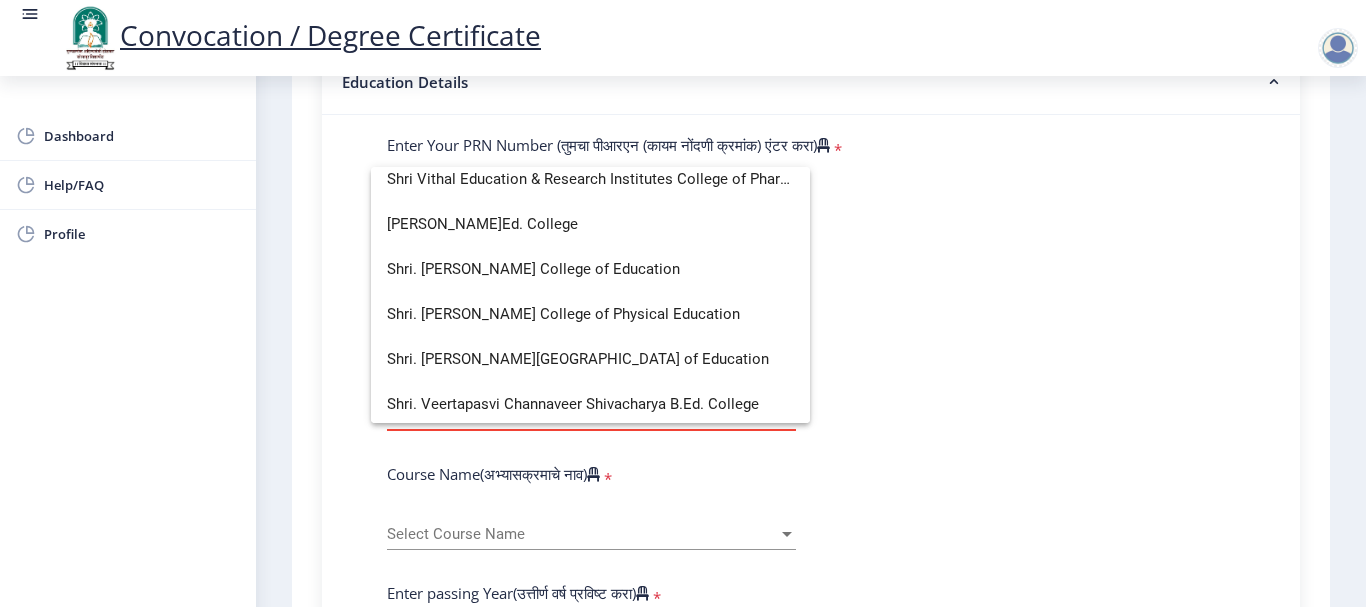 scroll, scrollTop: 5600, scrollLeft: 0, axis: vertical 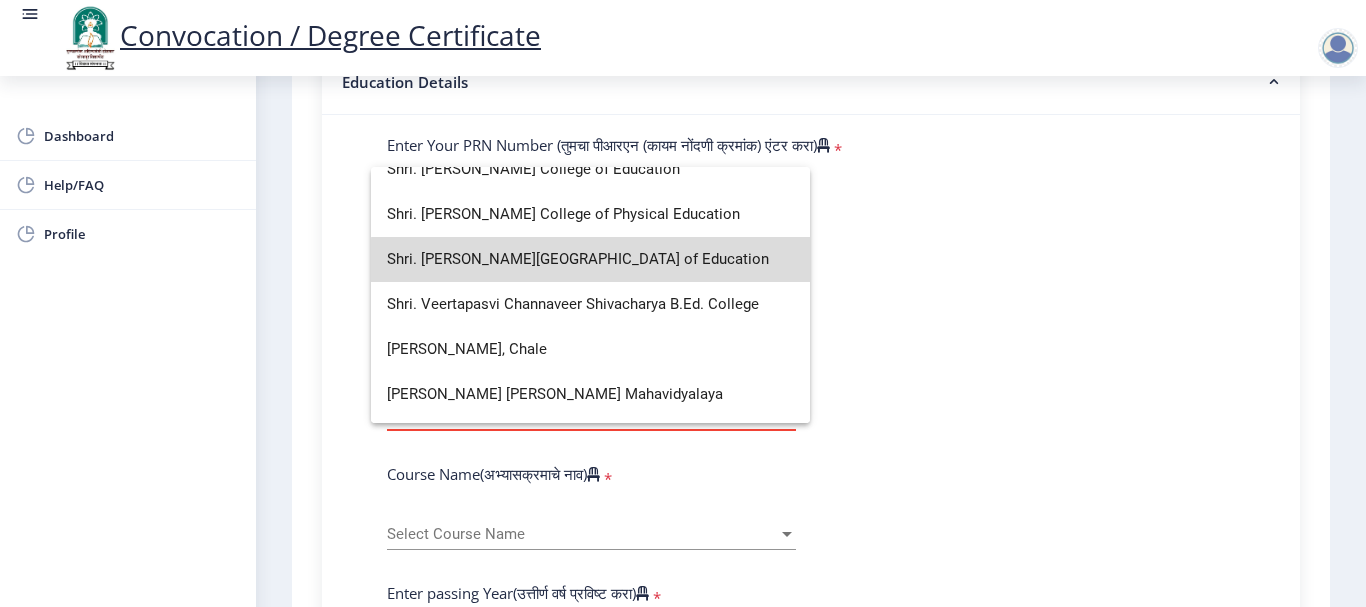 click on "Shri. [PERSON_NAME][GEOGRAPHIC_DATA] of Education" at bounding box center (590, 259) 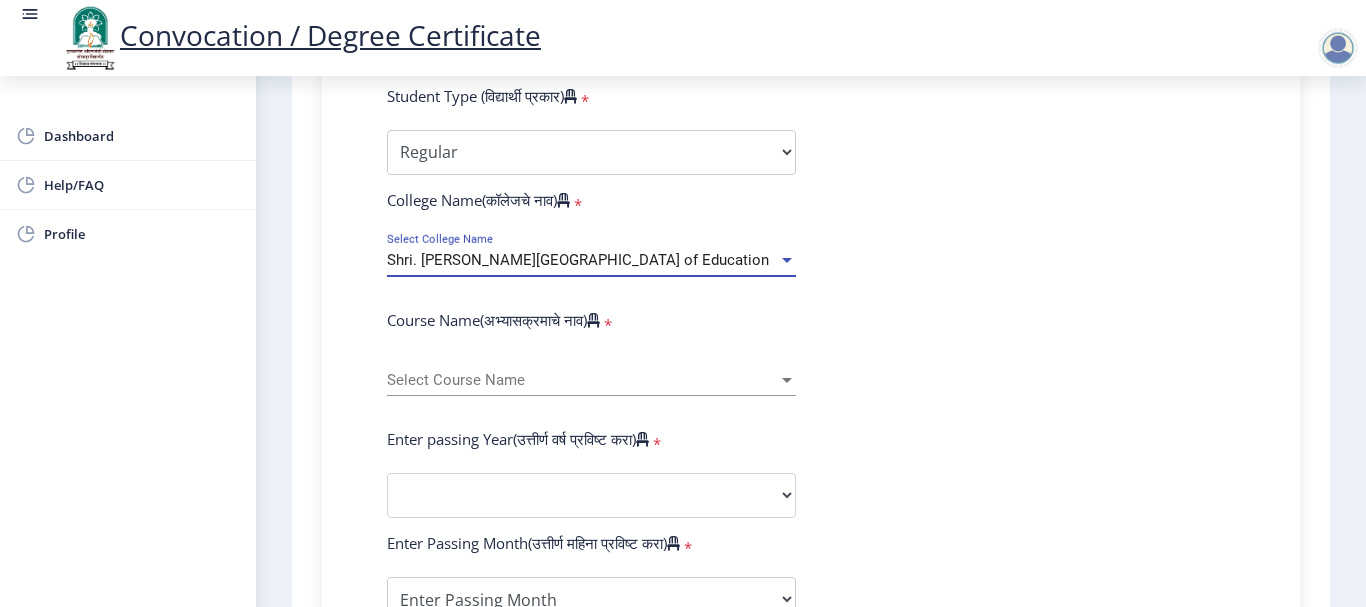 scroll, scrollTop: 700, scrollLeft: 0, axis: vertical 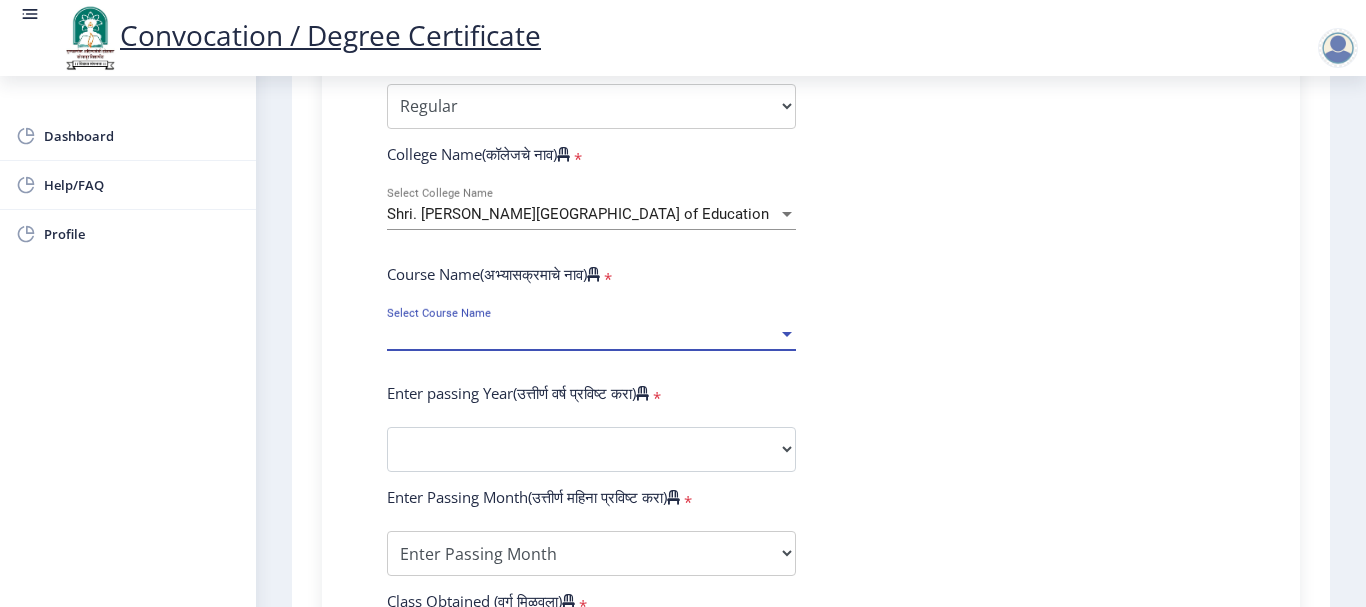 click on "Select Course Name" at bounding box center (582, 334) 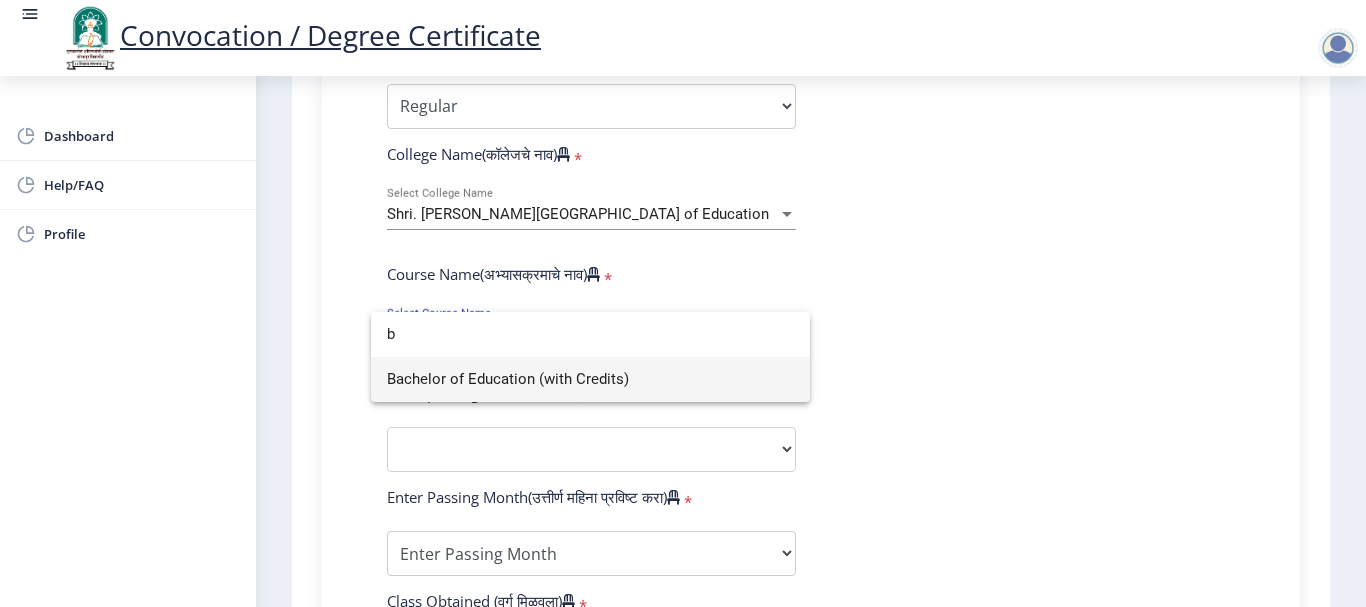 type on "b" 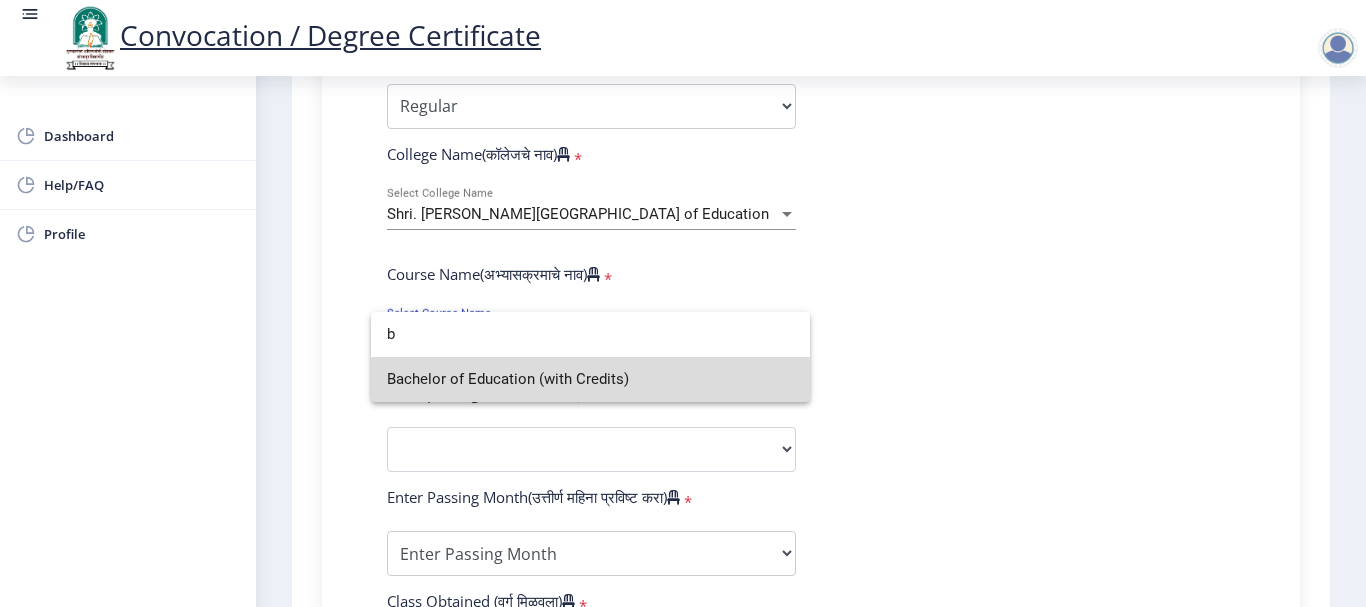 click on "Bachelor of Education (with Credits)" at bounding box center [590, 379] 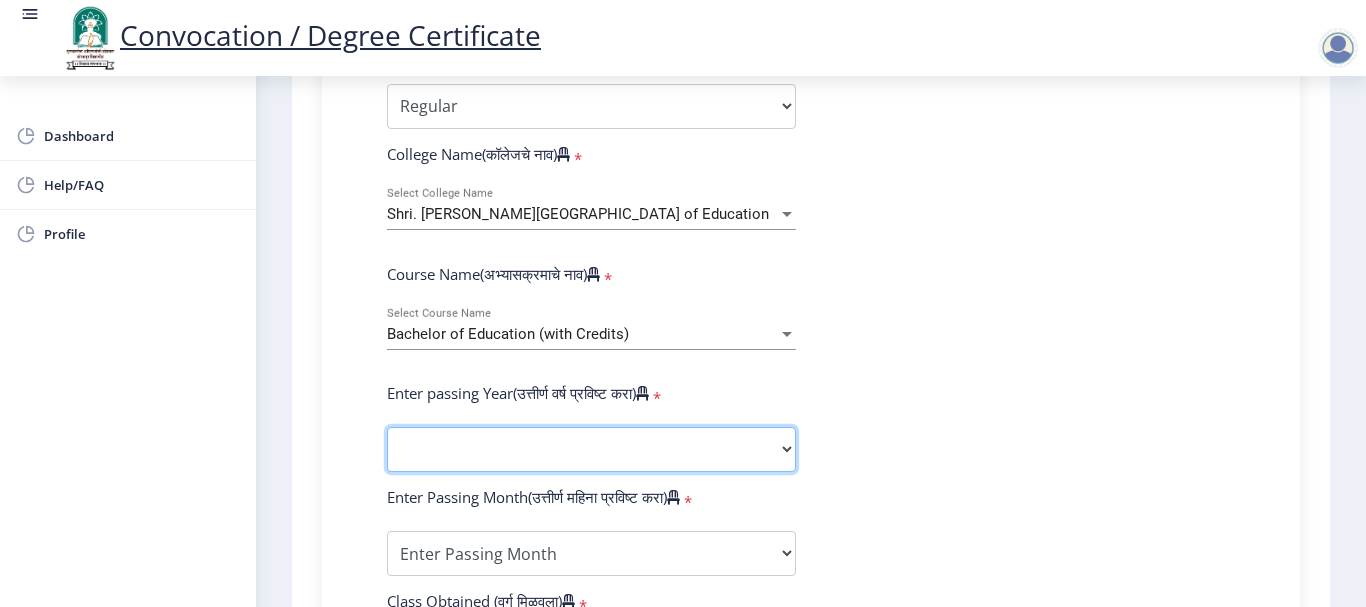 click on "2025   2024   2023   2022   2021   2020   2019   2018   2017   2016   2015   2014   2013   2012   2011   2010   2009   2008   2007   2006   2005   2004   2003   2002   2001   2000   1999   1998   1997   1996   1995   1994   1993   1992   1991   1990   1989   1988   1987   1986   1985   1984   1983   1982   1981   1980   1979   1978   1977   1976" 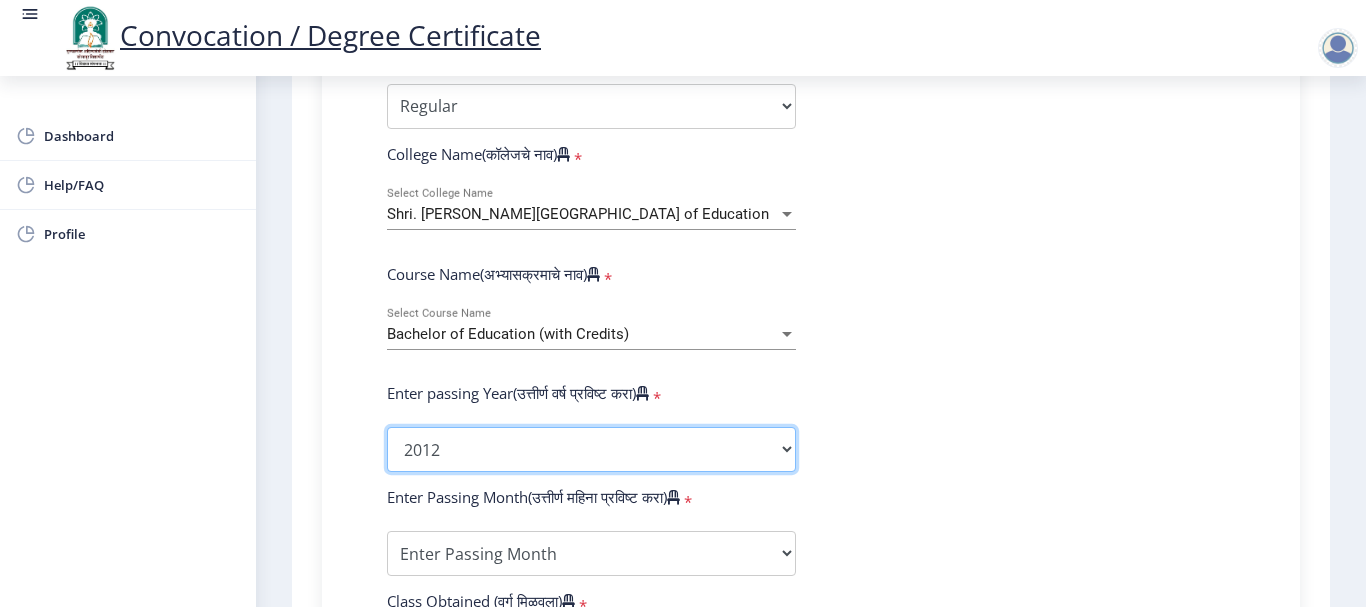 click on "2025   2024   2023   2022   2021   2020   2019   2018   2017   2016   2015   2014   2013   2012   2011   2010   2009   2008   2007   2006   2005   2004   2003   2002   2001   2000   1999   1998   1997   1996   1995   1994   1993   1992   1991   1990   1989   1988   1987   1986   1985   1984   1983   1982   1981   1980   1979   1978   1977   1976" 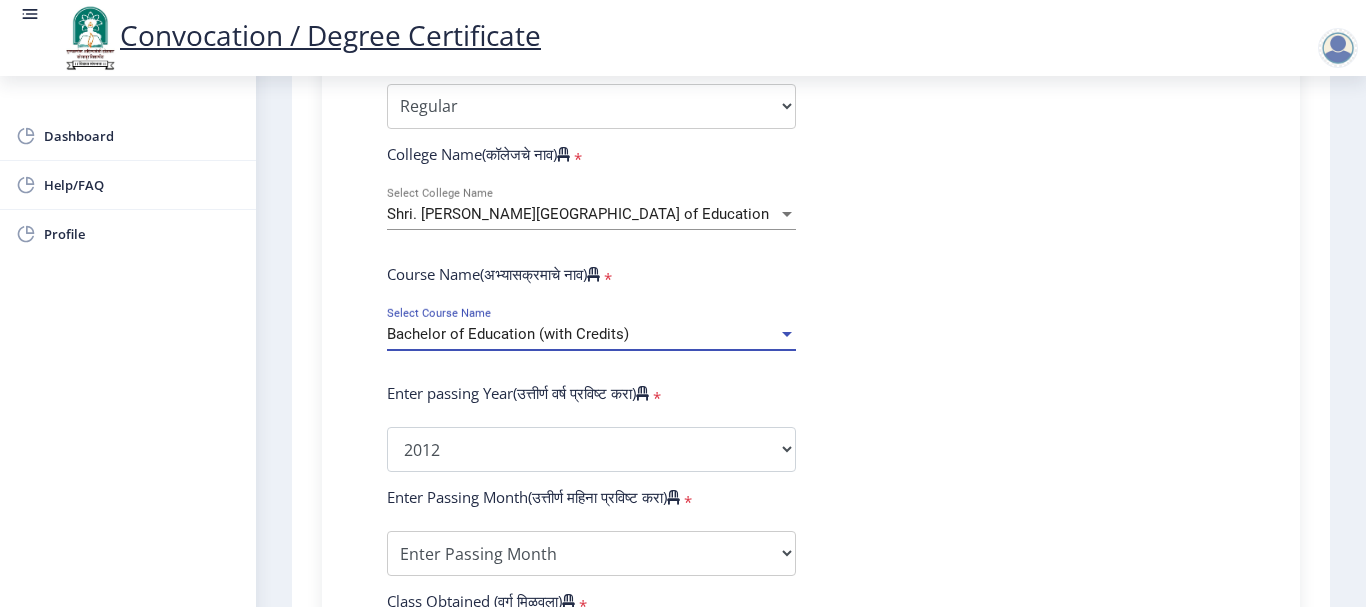click at bounding box center (787, 334) 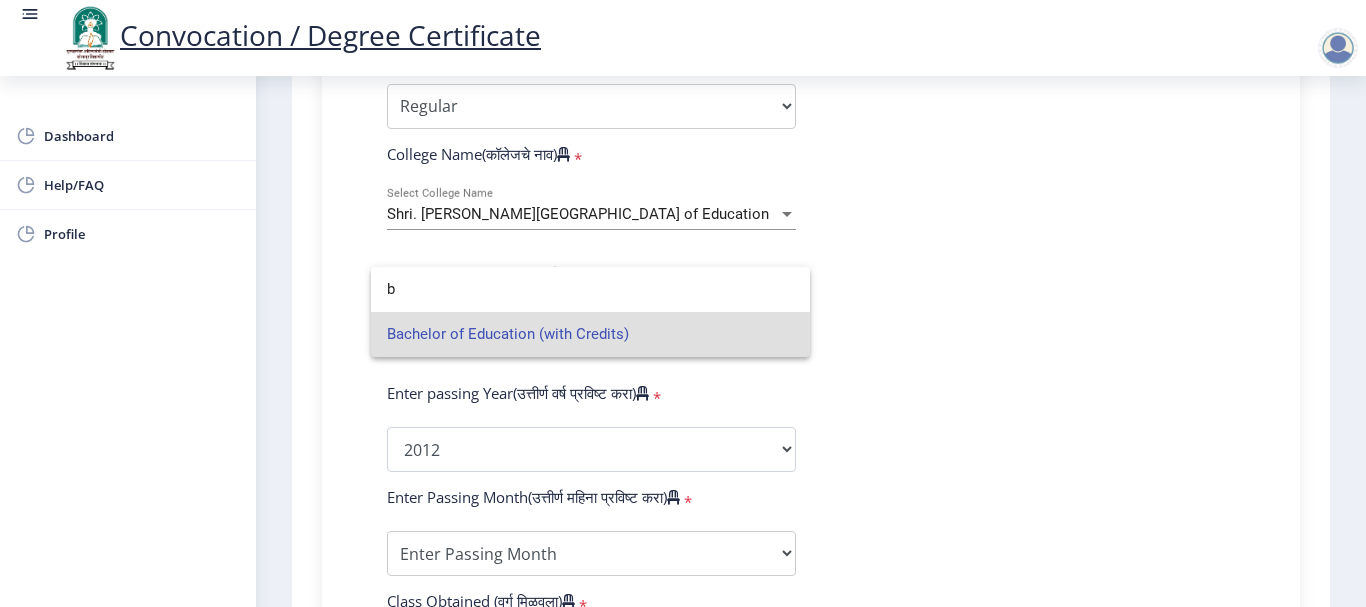 click on "Bachelor of Education (with Credits)" at bounding box center [590, 334] 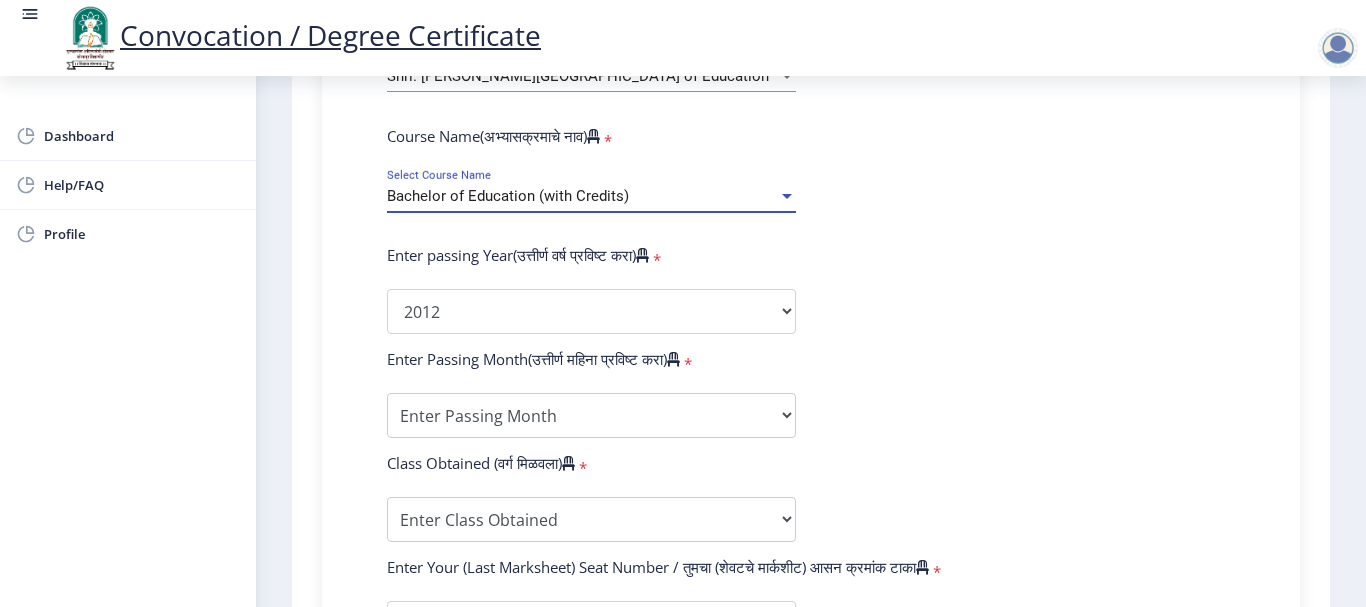 scroll, scrollTop: 900, scrollLeft: 0, axis: vertical 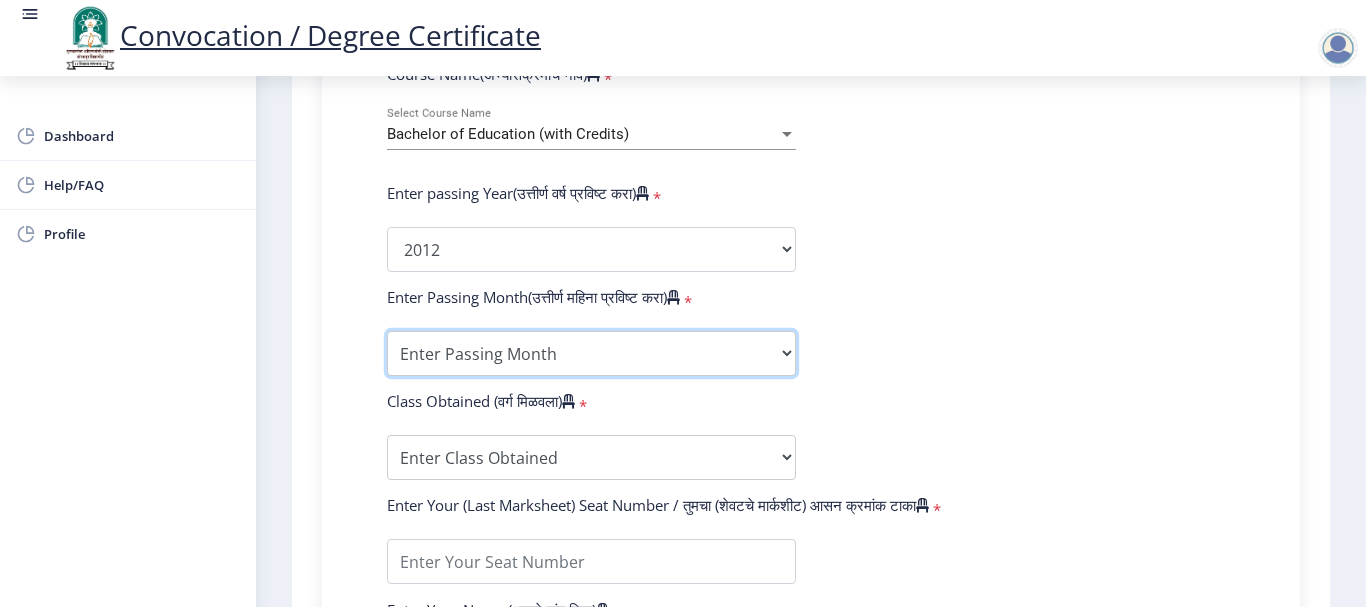 click on "Enter Passing Month March April May October November December" at bounding box center (591, 353) 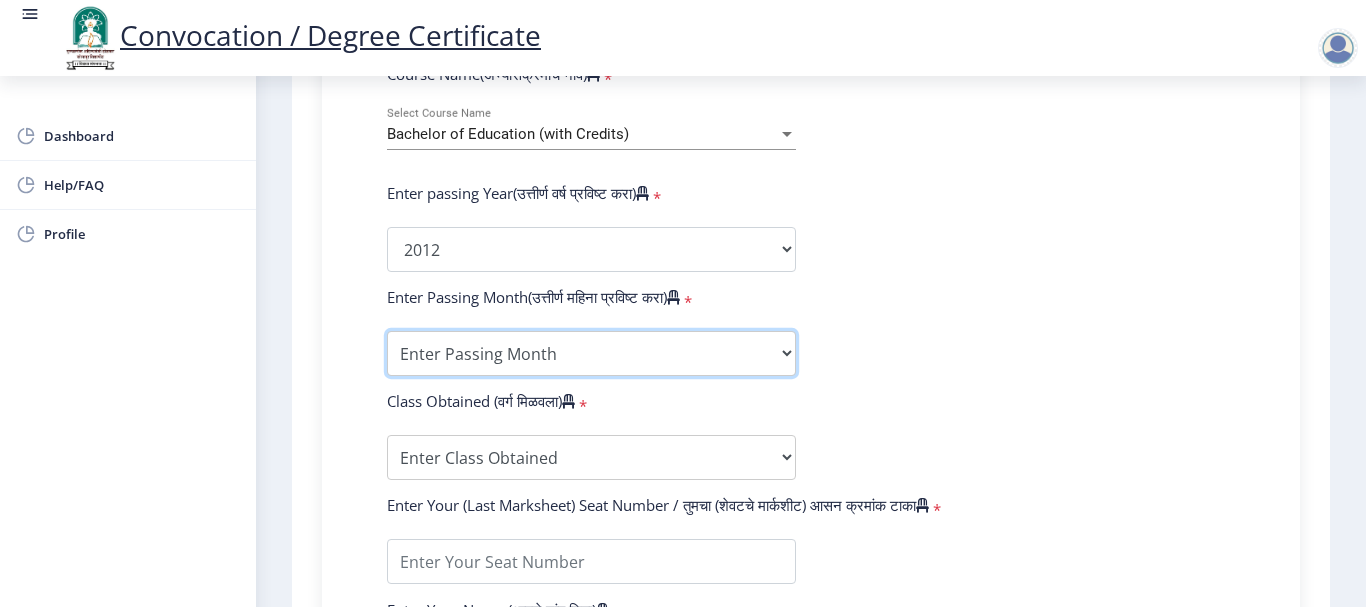 select on "March" 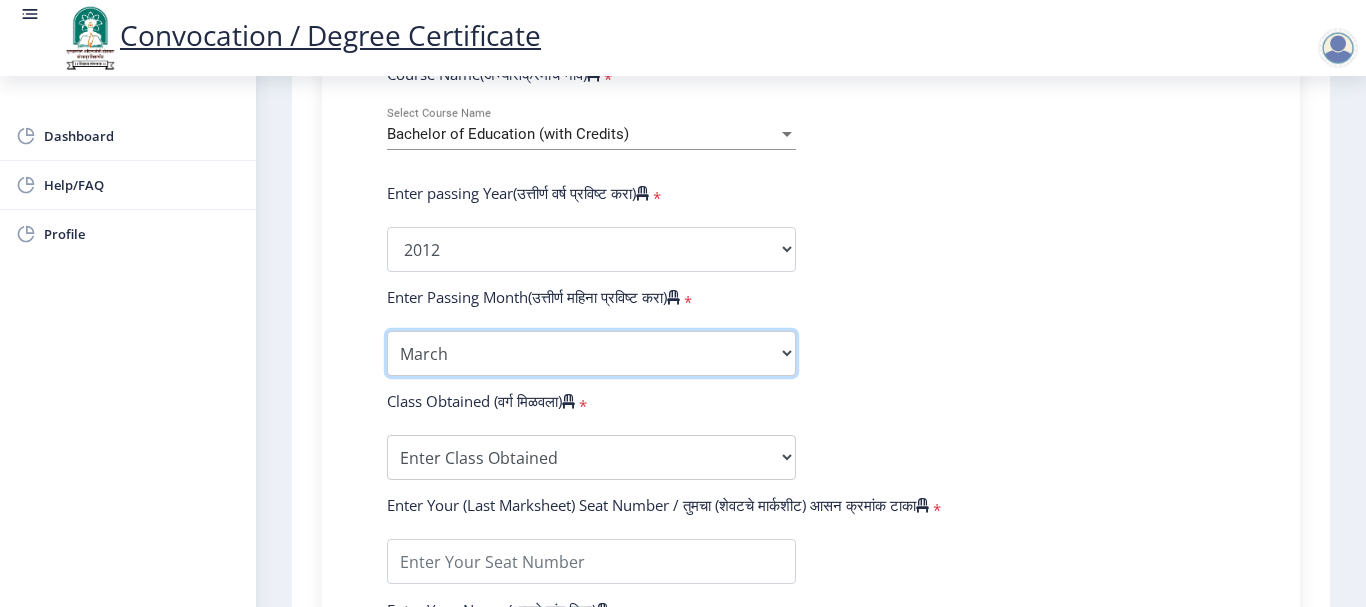 click on "Enter Passing Month March April May October November December" at bounding box center [591, 353] 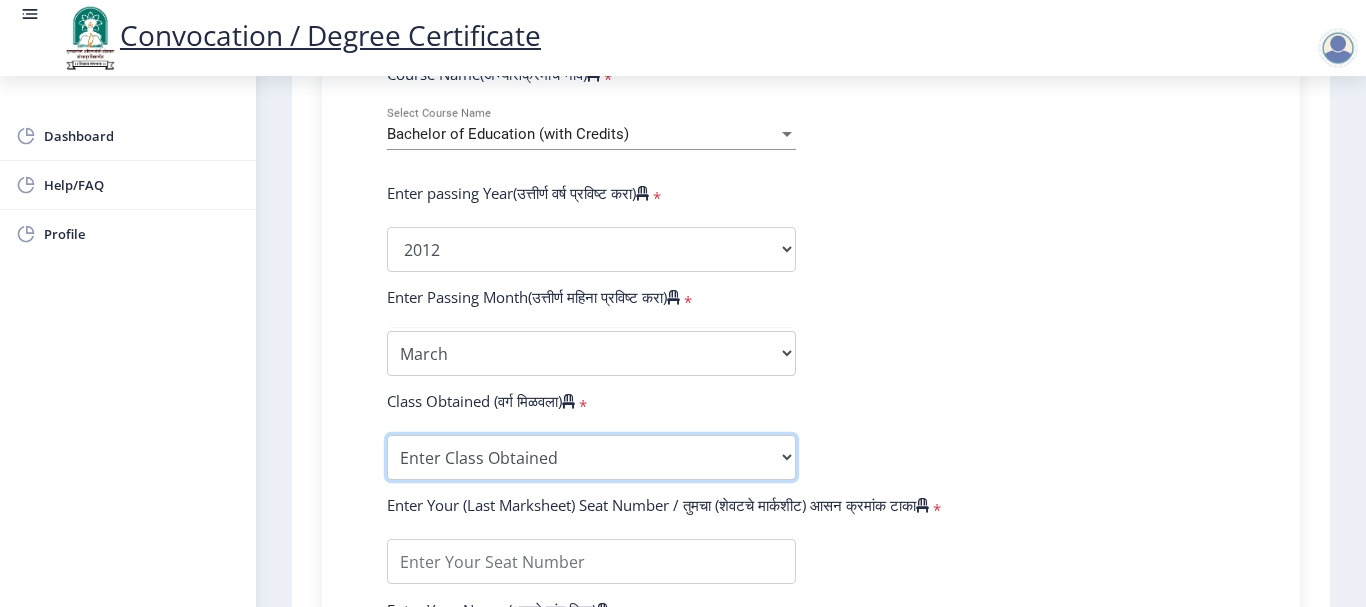 click on "Enter Class Obtained FIRST CLASS WITH DISTINCTION FIRST CLASS HIGHER SECOND CLASS SECOND CLASS PASS CLASS Grade O Grade A+ Grade A Grade B+ Grade B Grade C+ Grade C Grade D Grade E" at bounding box center (591, 457) 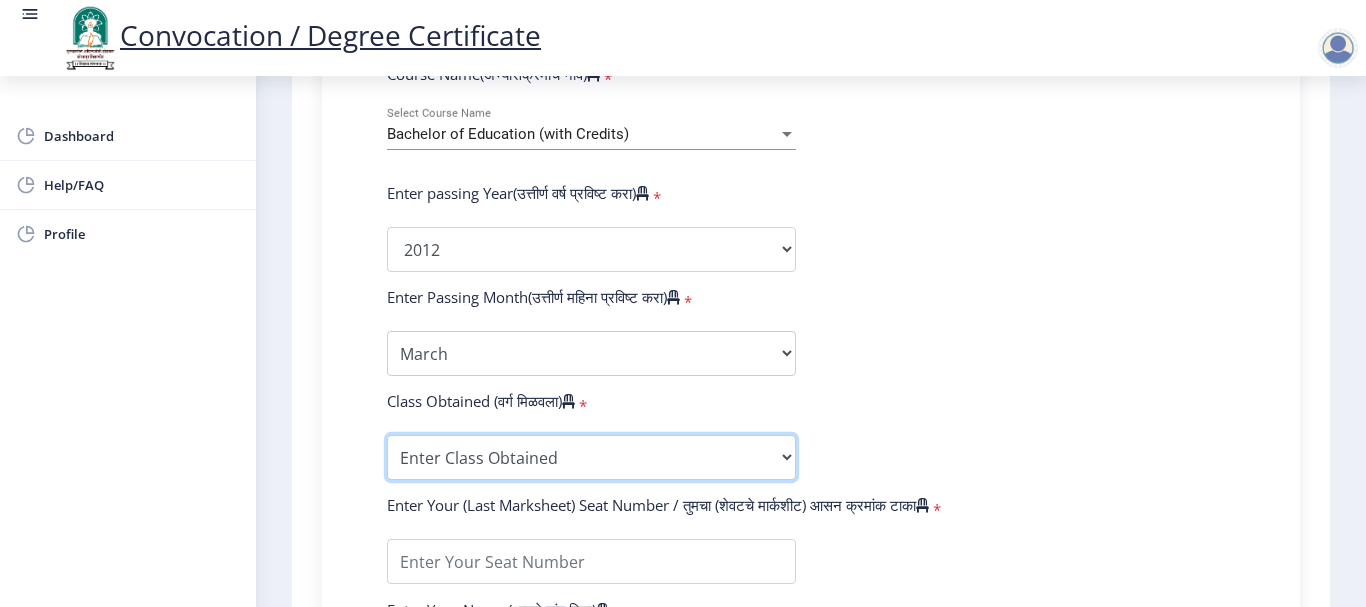 select on "FIRST CLASS" 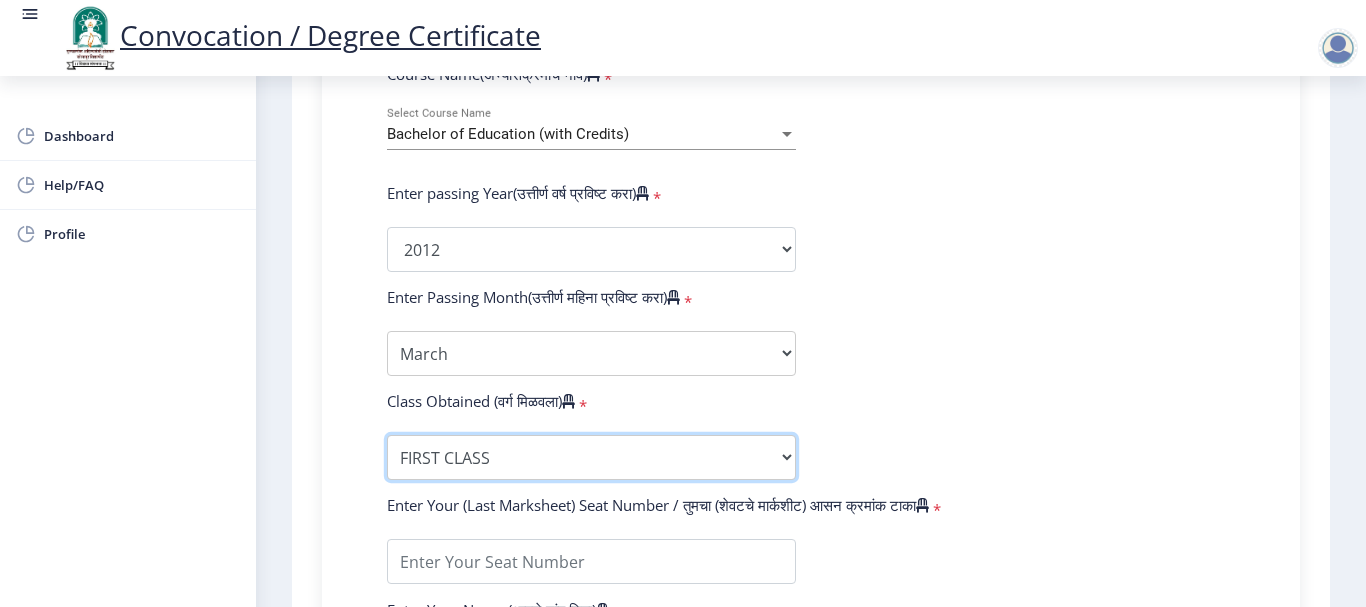 click on "Enter Class Obtained FIRST CLASS WITH DISTINCTION FIRST CLASS HIGHER SECOND CLASS SECOND CLASS PASS CLASS Grade O Grade A+ Grade A Grade B+ Grade B Grade C+ Grade C Grade D Grade E" at bounding box center [591, 457] 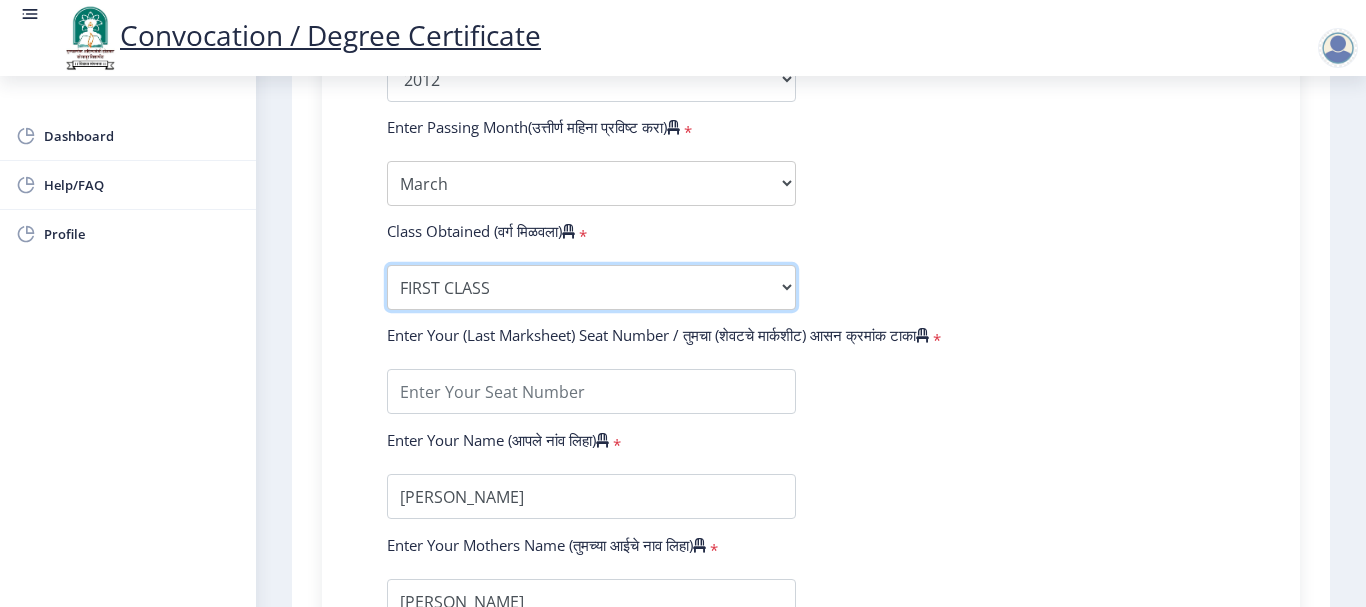 scroll, scrollTop: 1100, scrollLeft: 0, axis: vertical 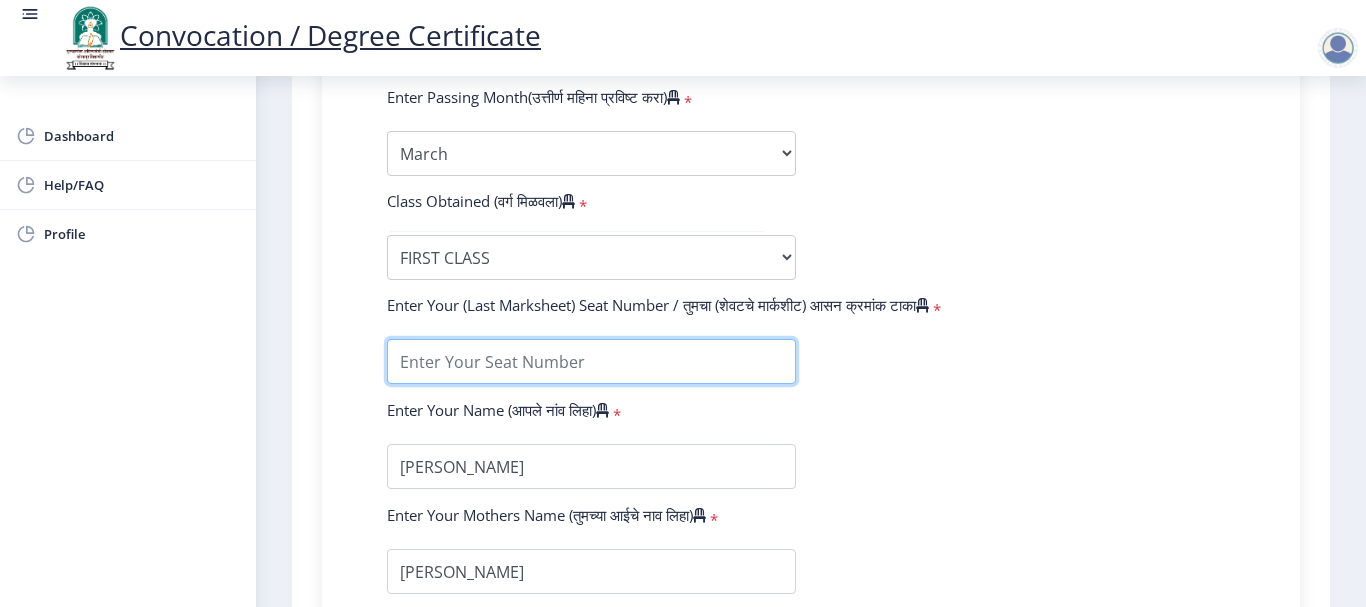 click at bounding box center (591, 361) 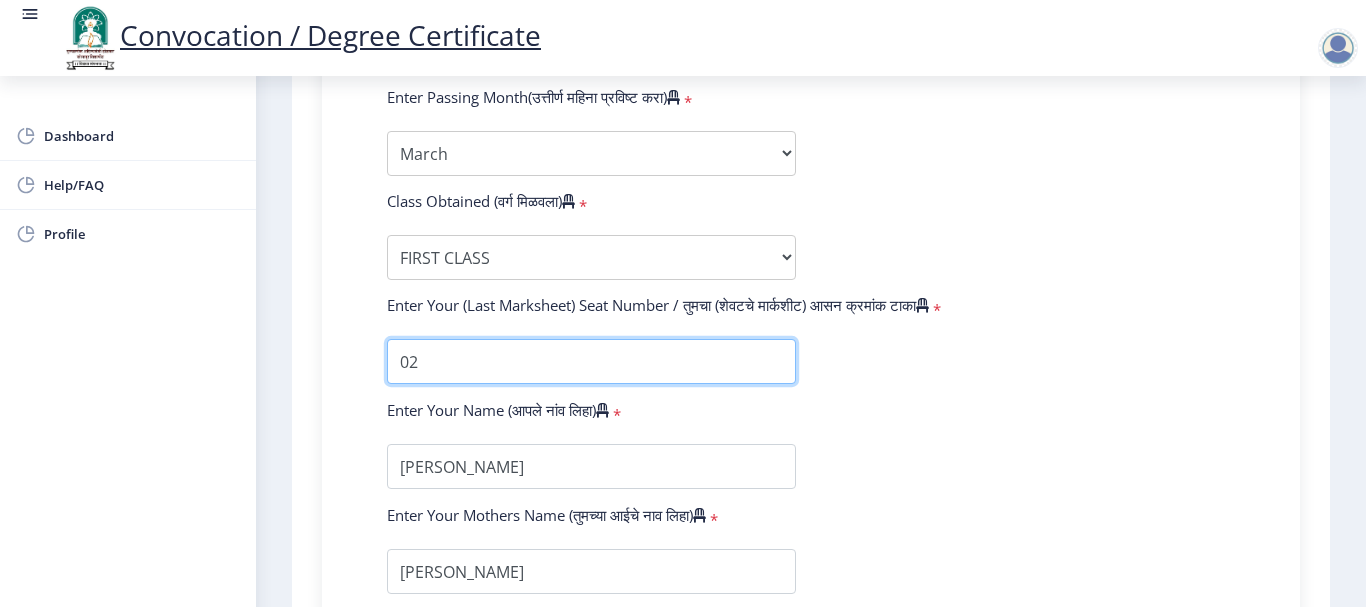scroll, scrollTop: 0, scrollLeft: 0, axis: both 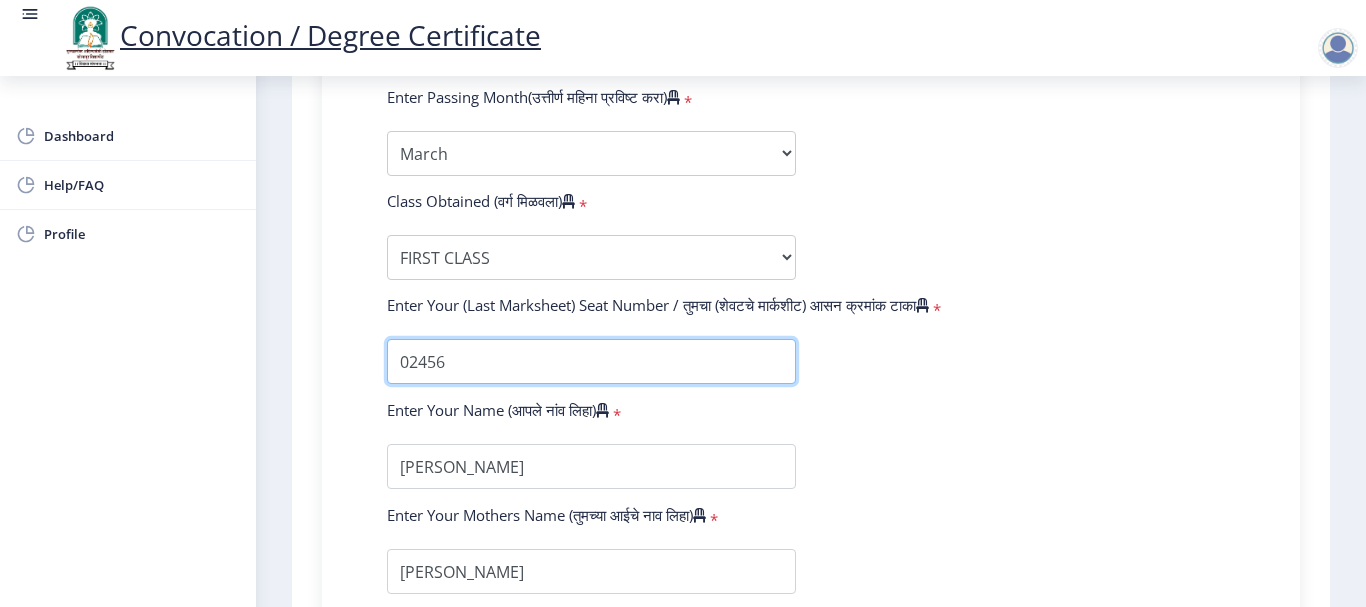 type on "02456" 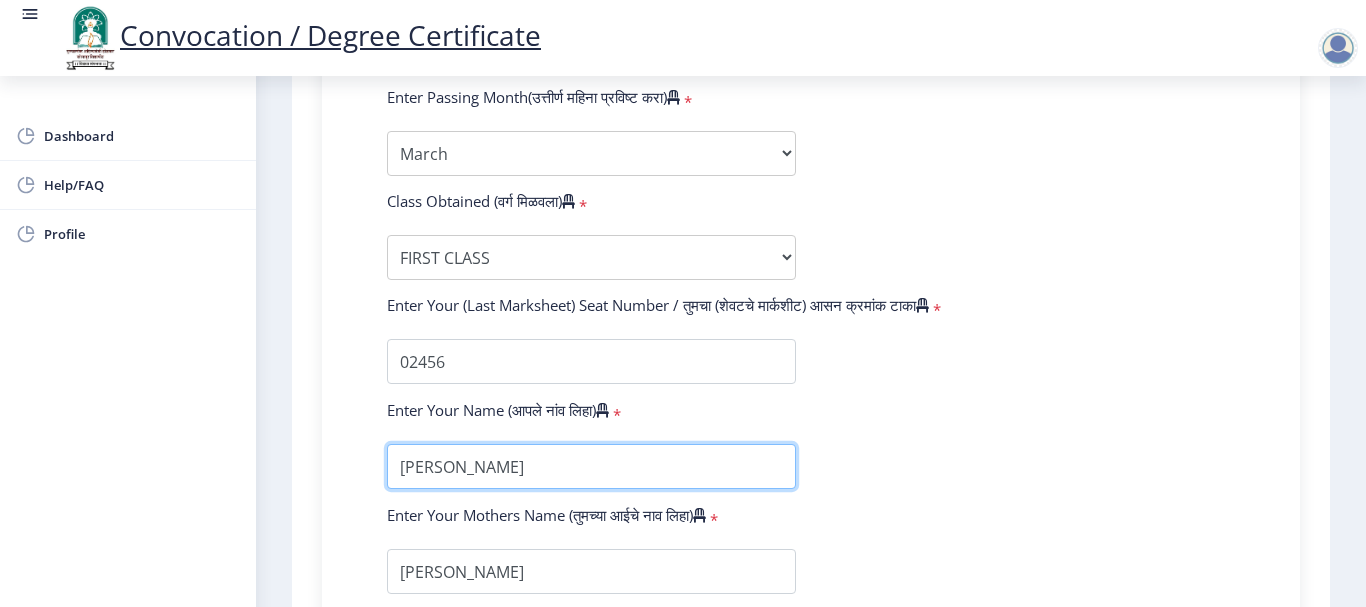 click at bounding box center [591, 466] 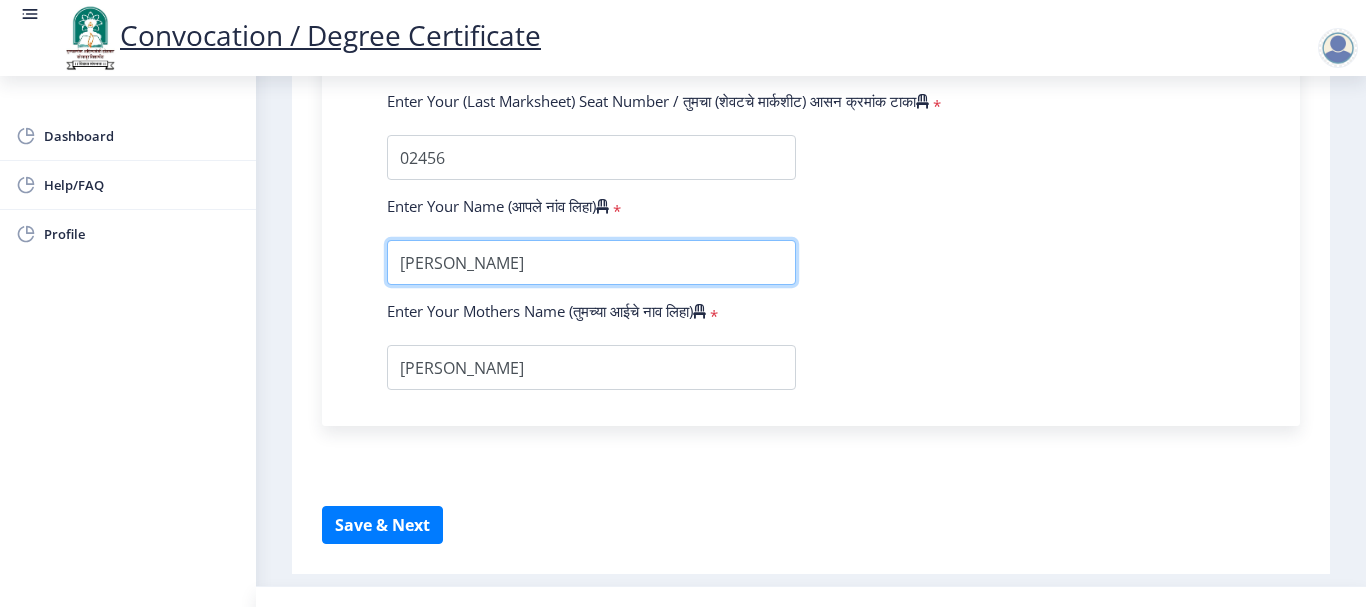 scroll, scrollTop: 1344, scrollLeft: 0, axis: vertical 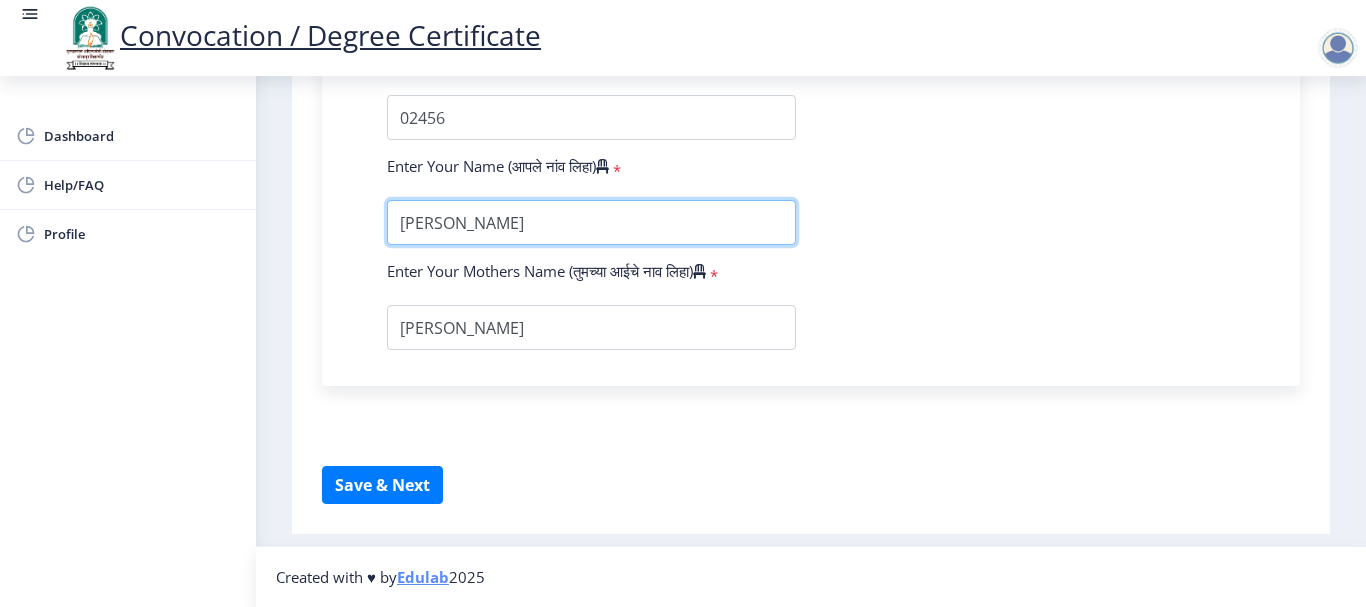 type on "[PERSON_NAME]" 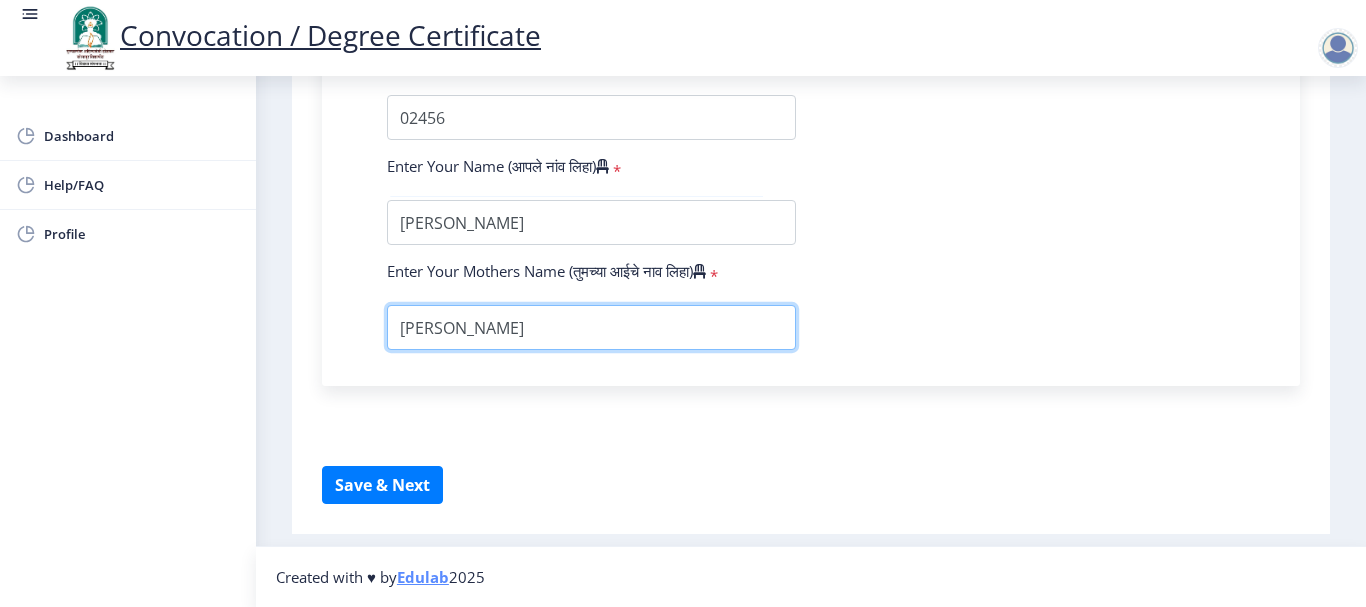 click at bounding box center (591, 327) 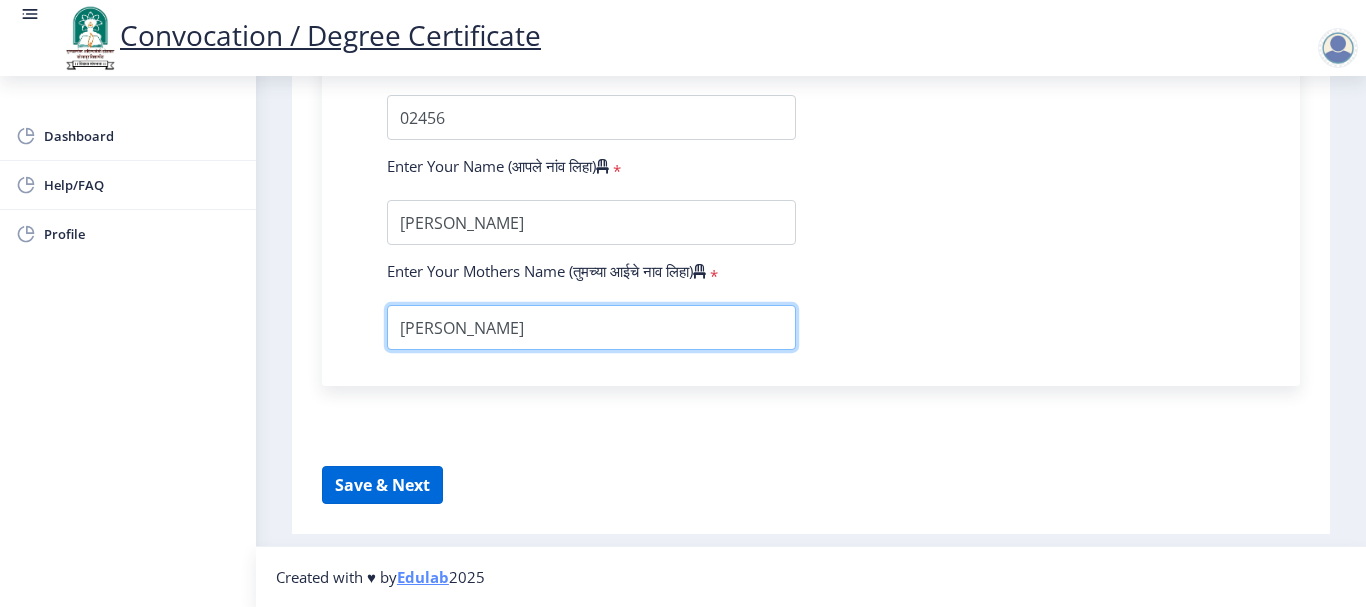 type on "[PERSON_NAME]" 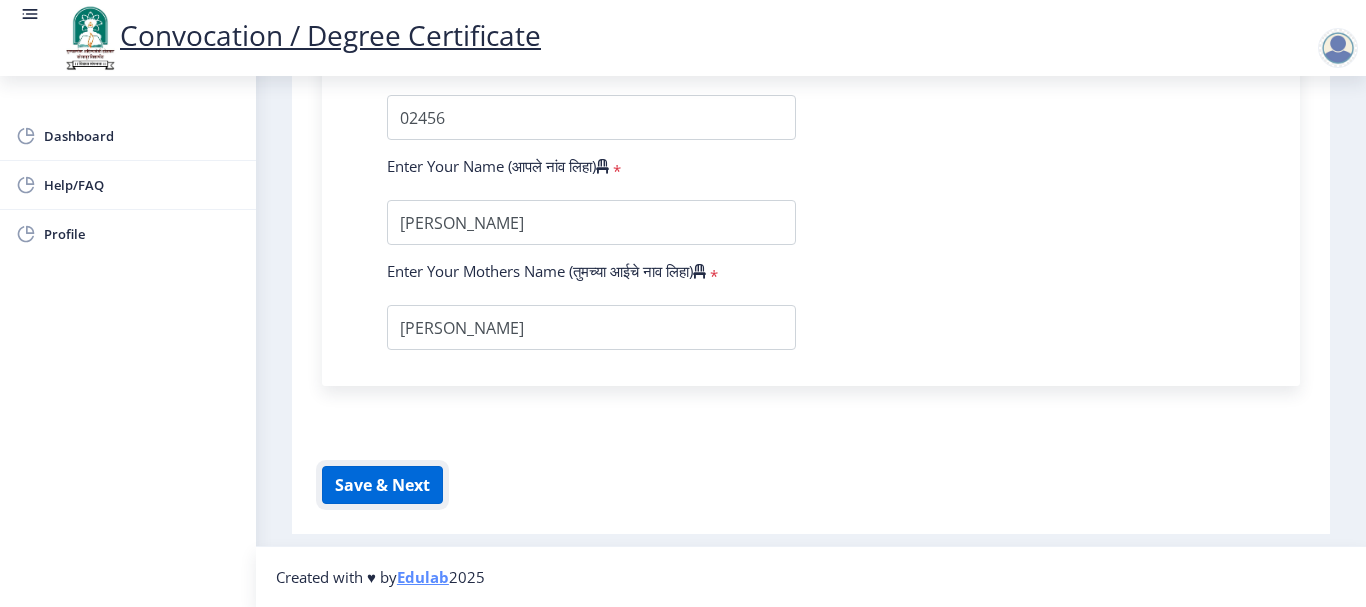 click on "Save & Next" 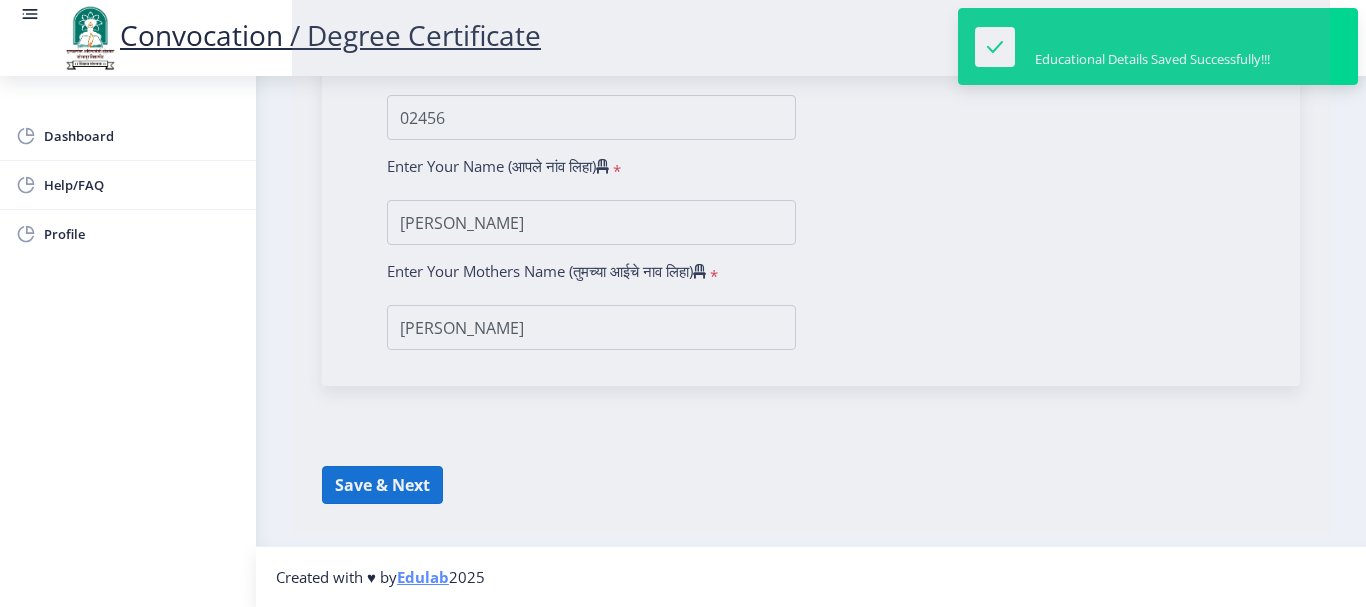 select 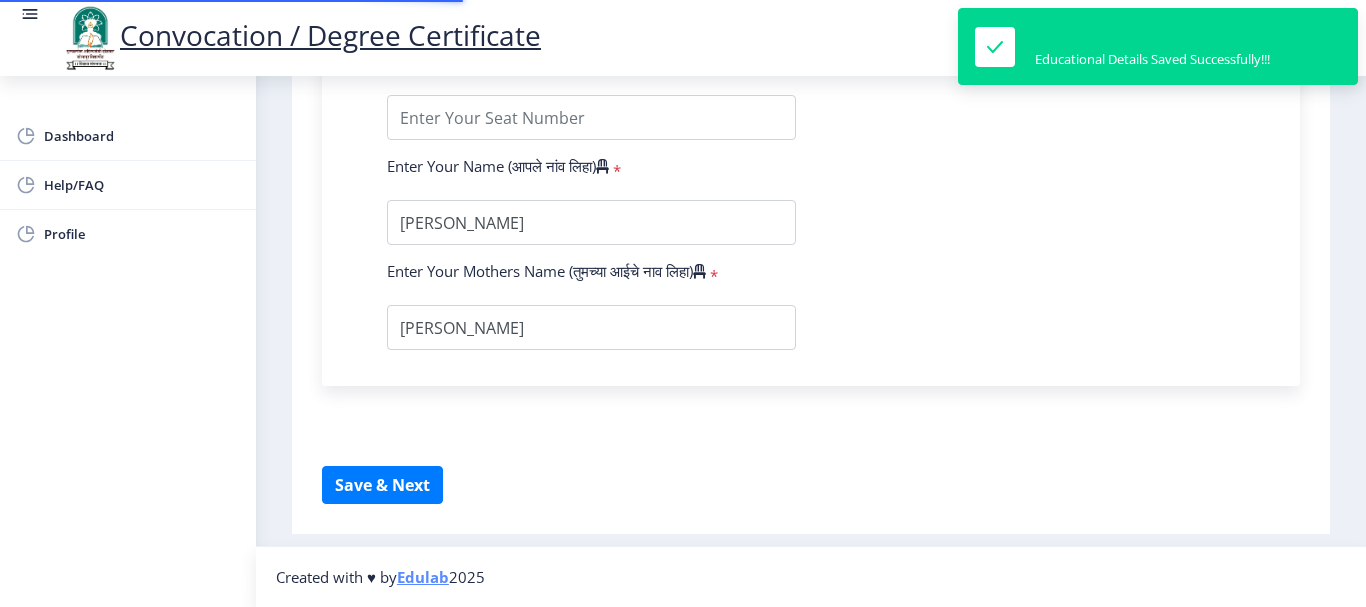 type on "2011032500241204" 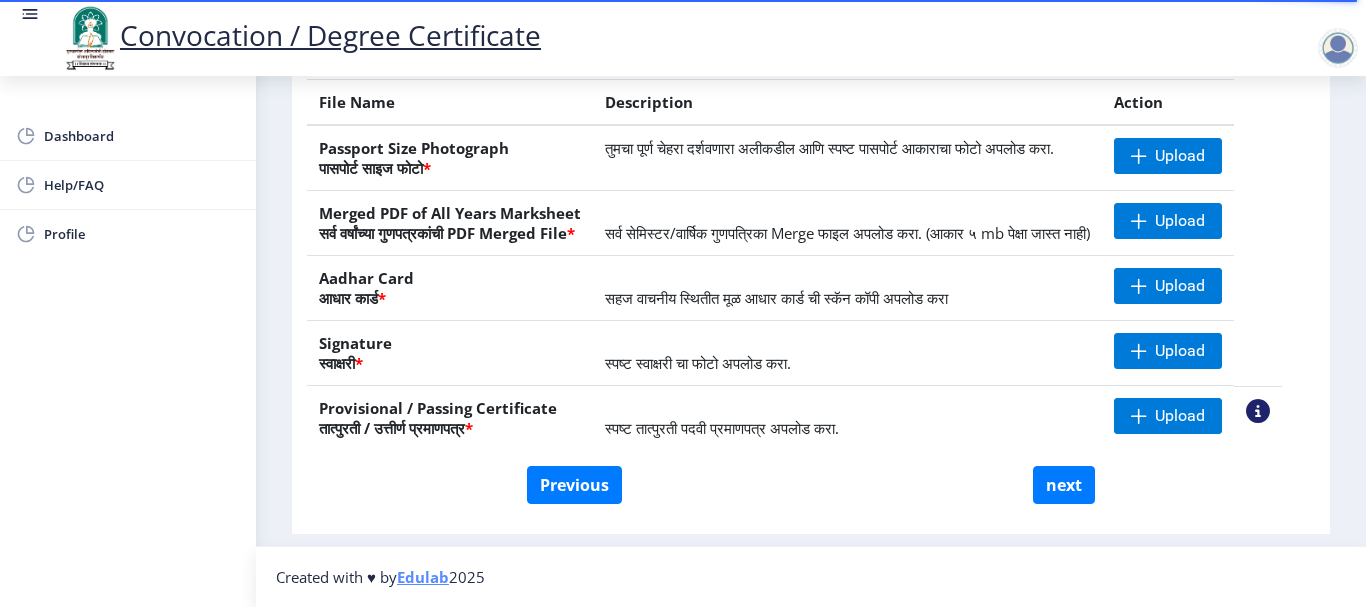 scroll, scrollTop: 400, scrollLeft: 0, axis: vertical 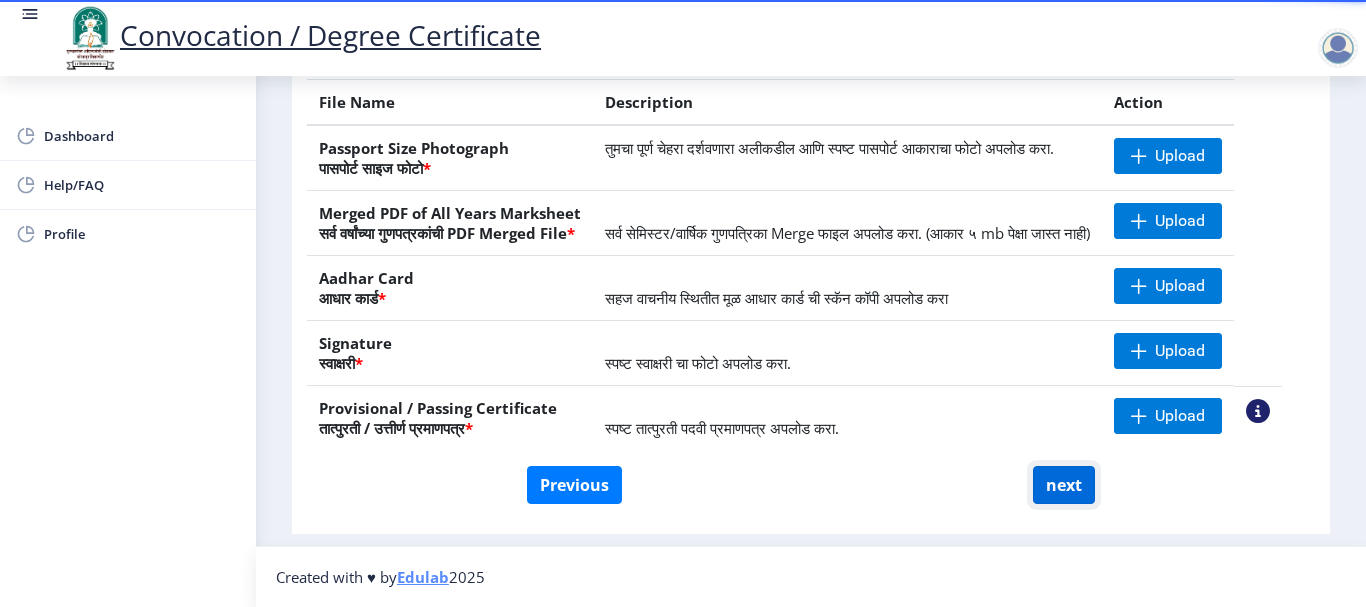 click on "next" 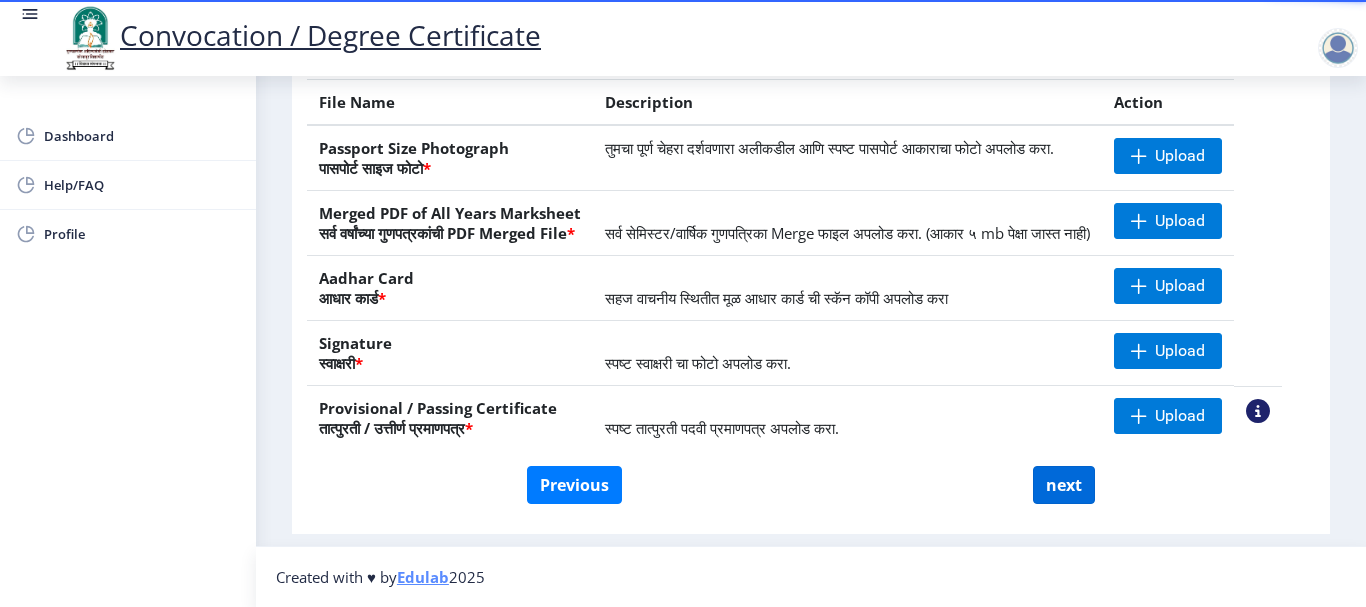 select 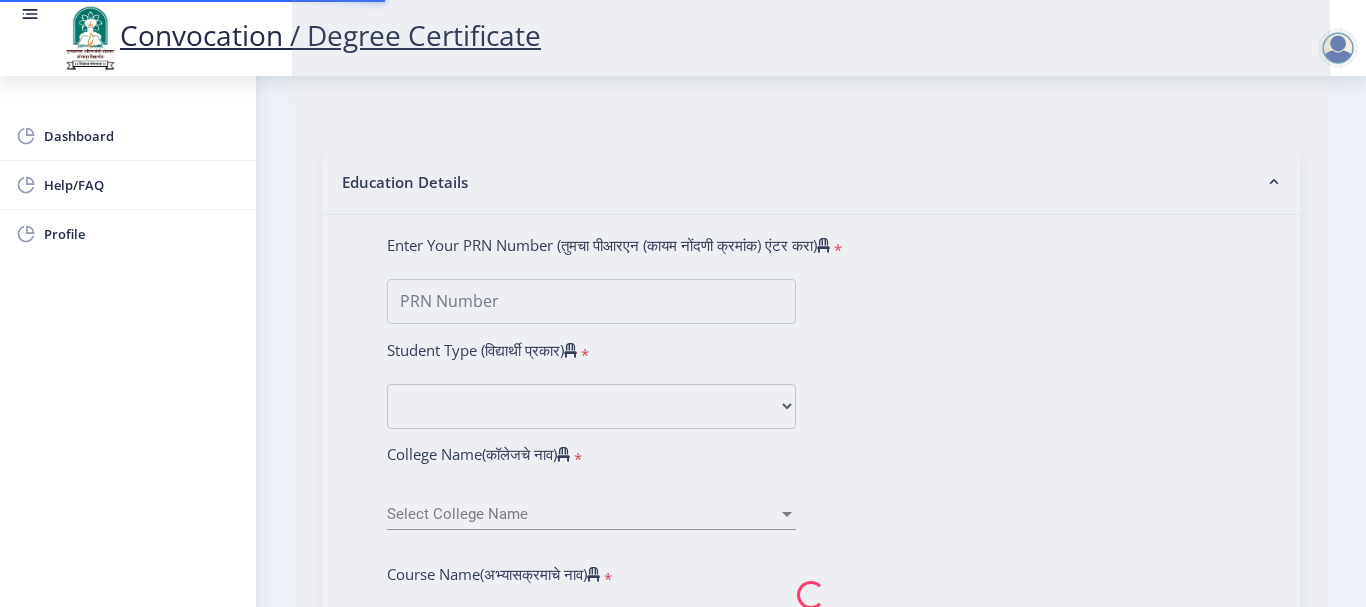 type on "2011032500241204" 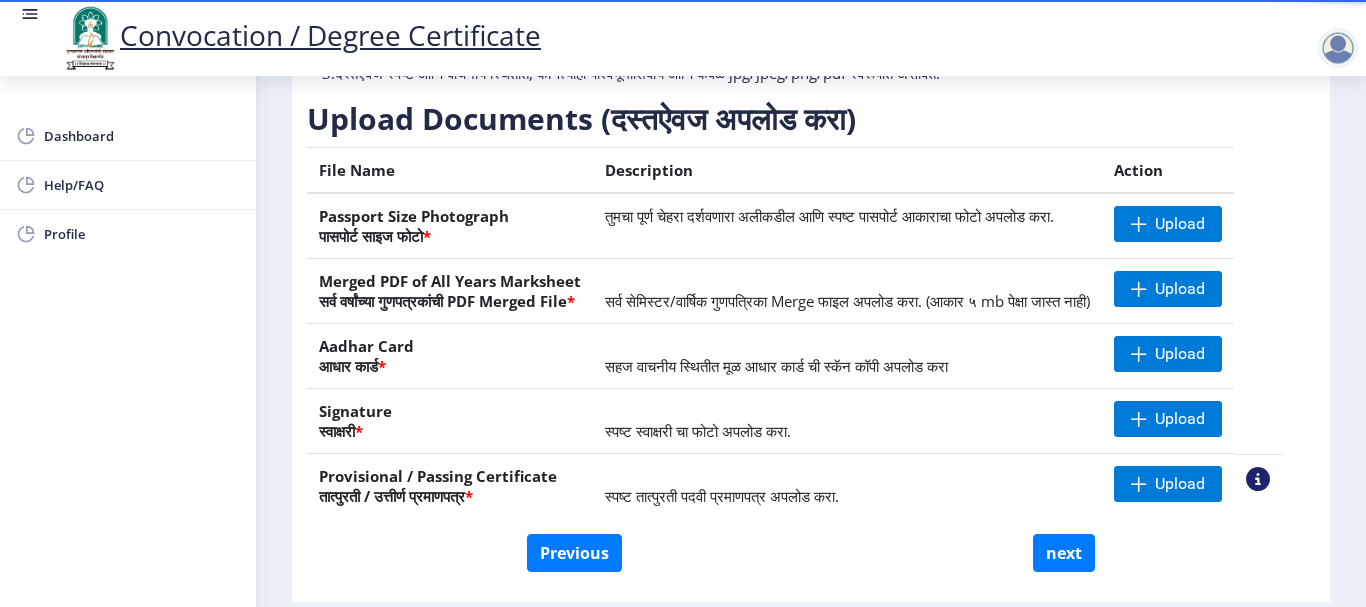 scroll, scrollTop: 303, scrollLeft: 0, axis: vertical 